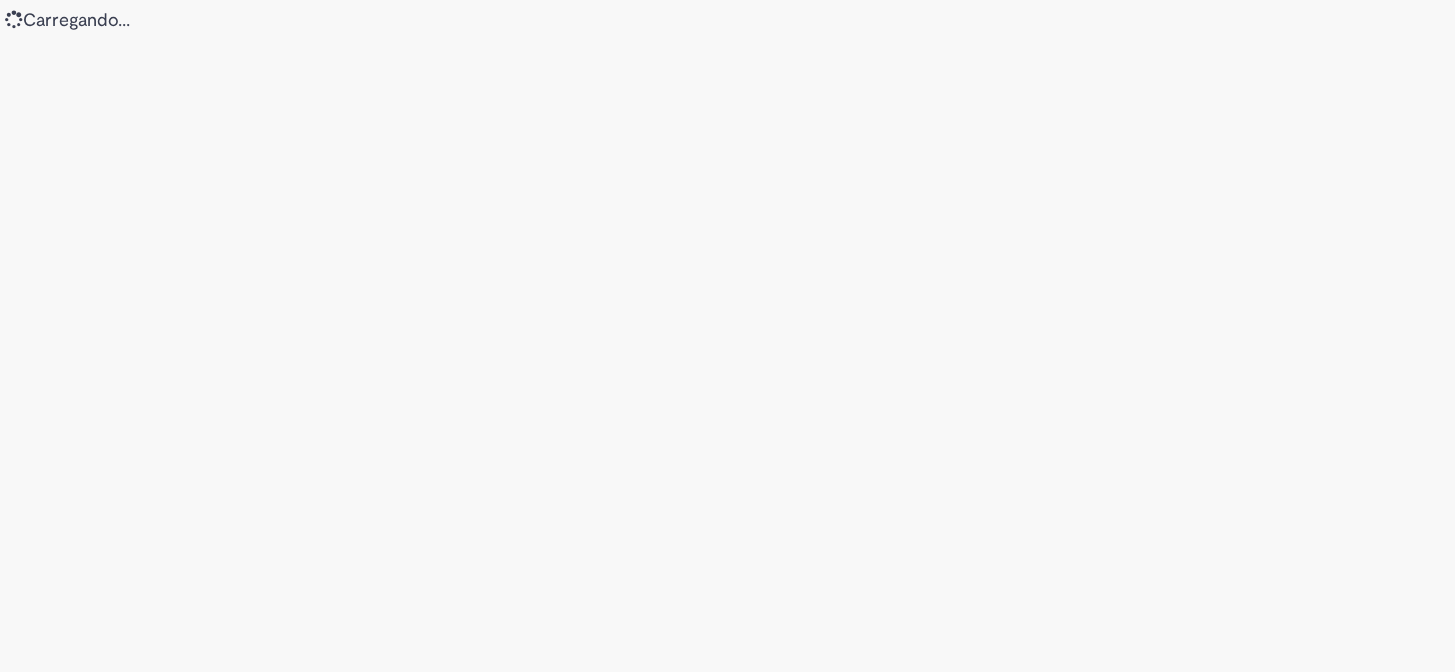 scroll, scrollTop: 0, scrollLeft: 0, axis: both 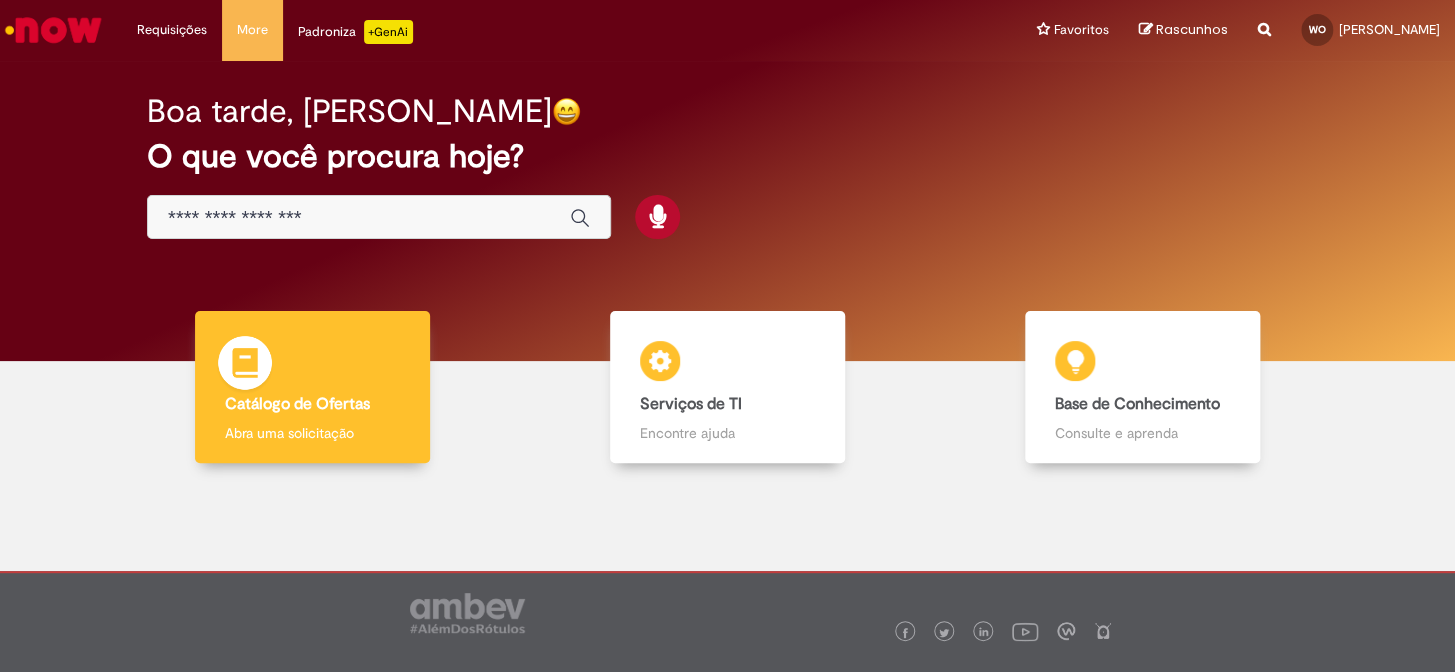 click on "Catálogo de Ofertas" at bounding box center [297, 404] 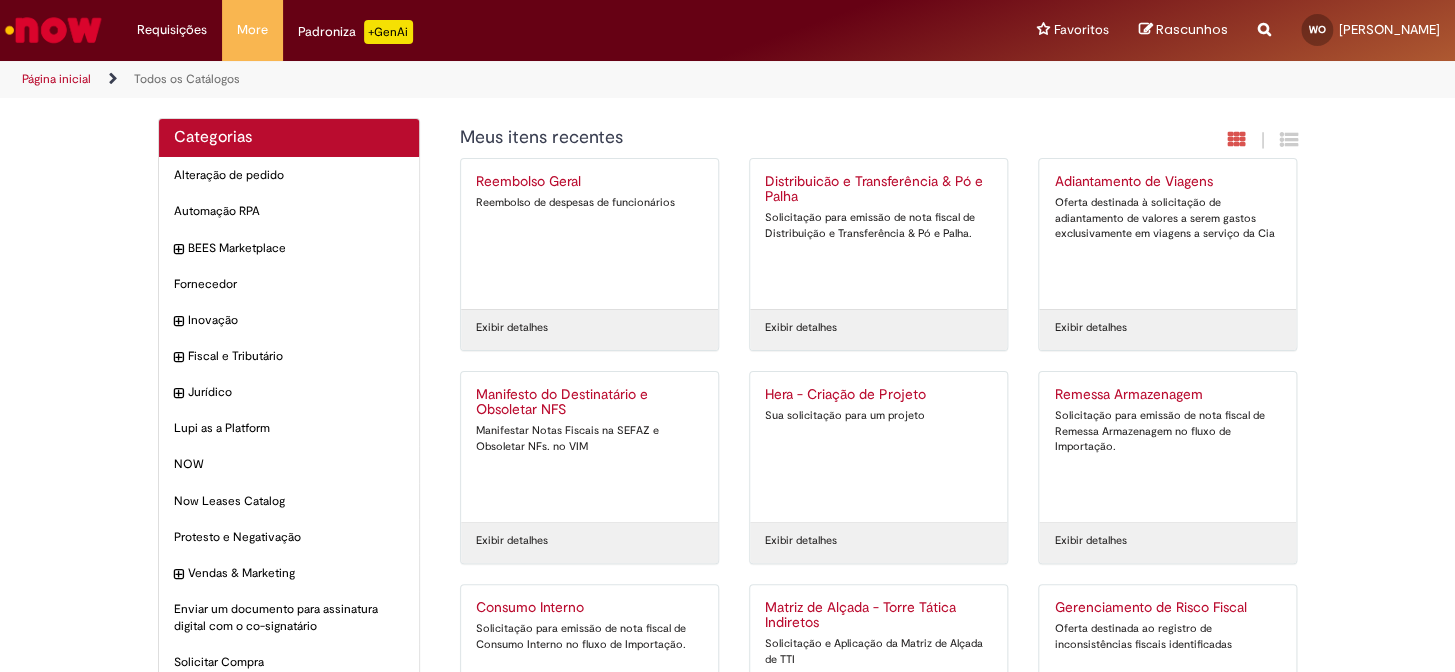 click on "Distribuicão e Transferência & Pó e Palha
Solicitação para emissão de nota fiscal de Distribuição e Transferência  & Pó e Palha." at bounding box center [878, 234] 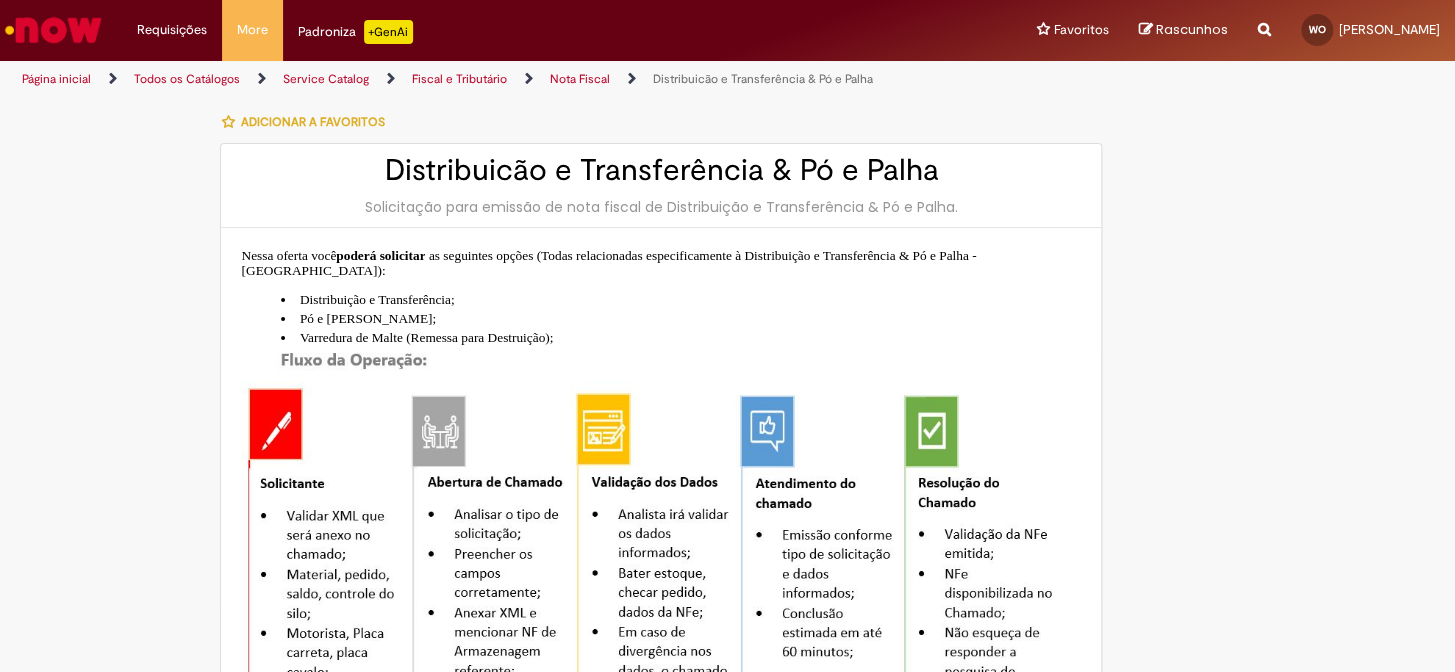 type on "**********" 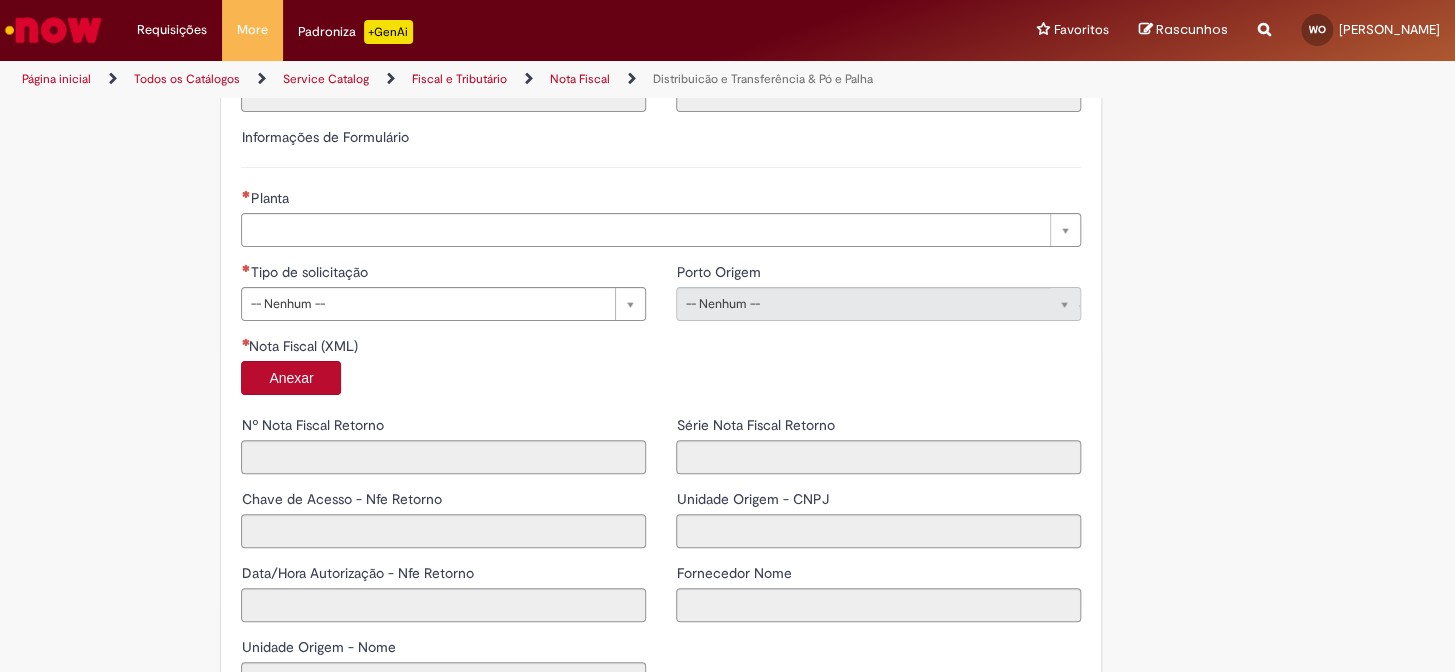 scroll, scrollTop: 1181, scrollLeft: 0, axis: vertical 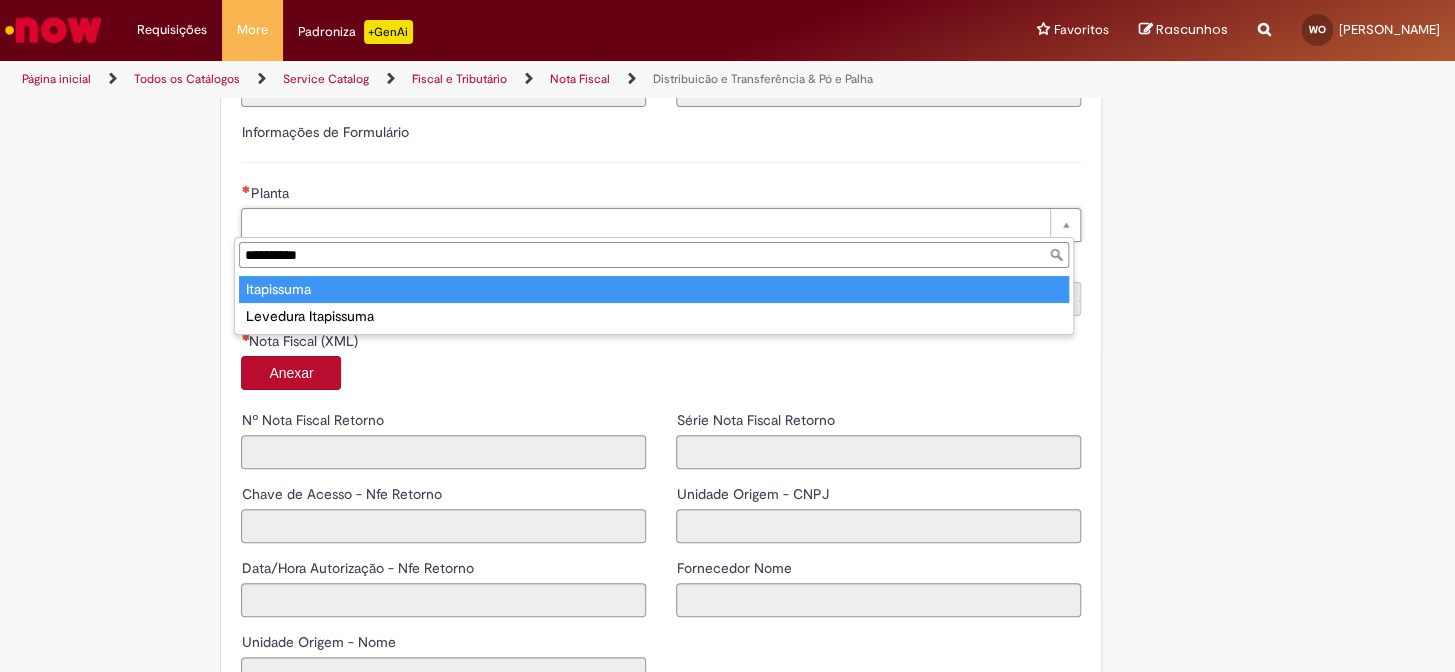 type on "**********" 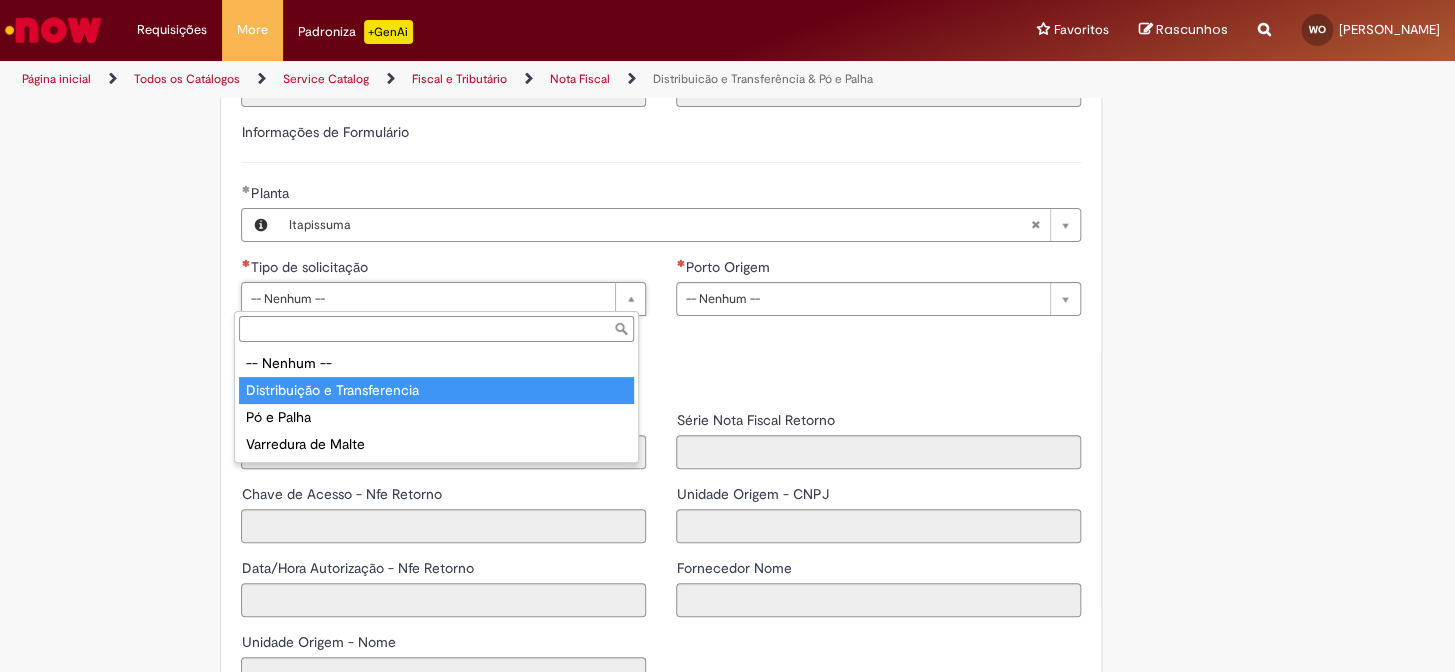 type on "**********" 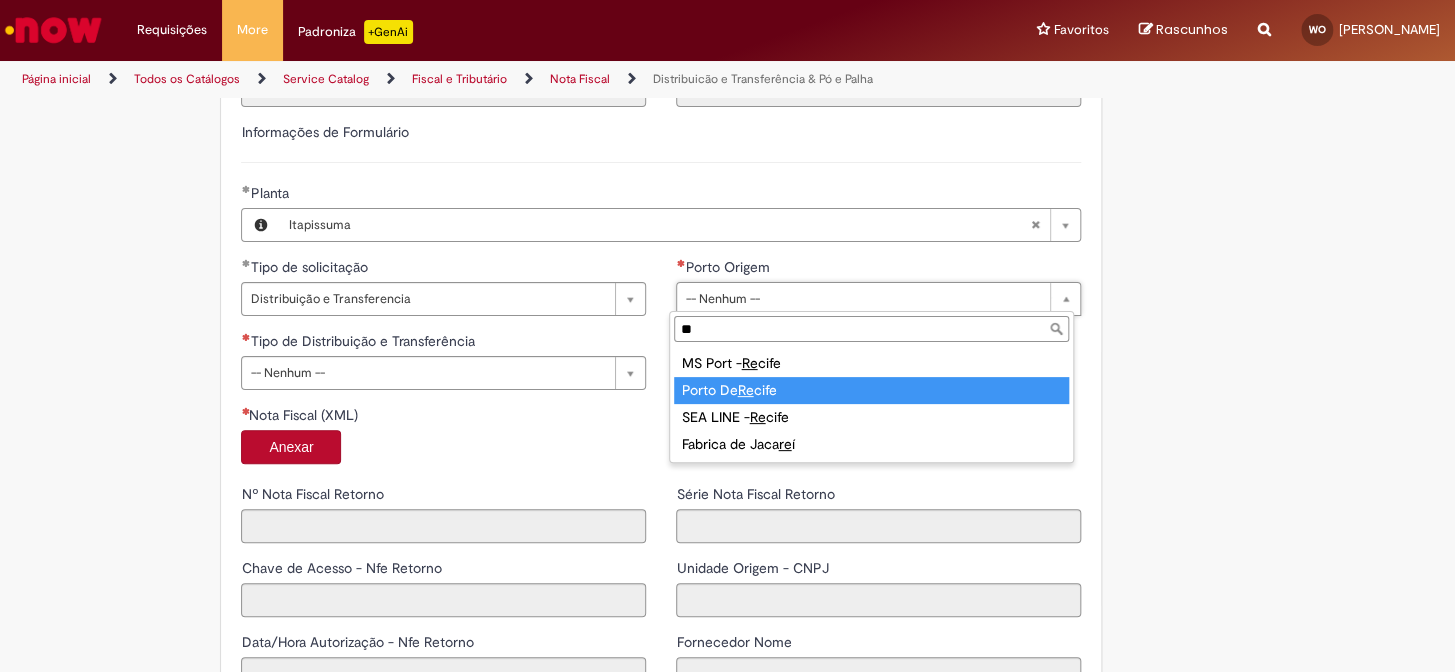 type on "**" 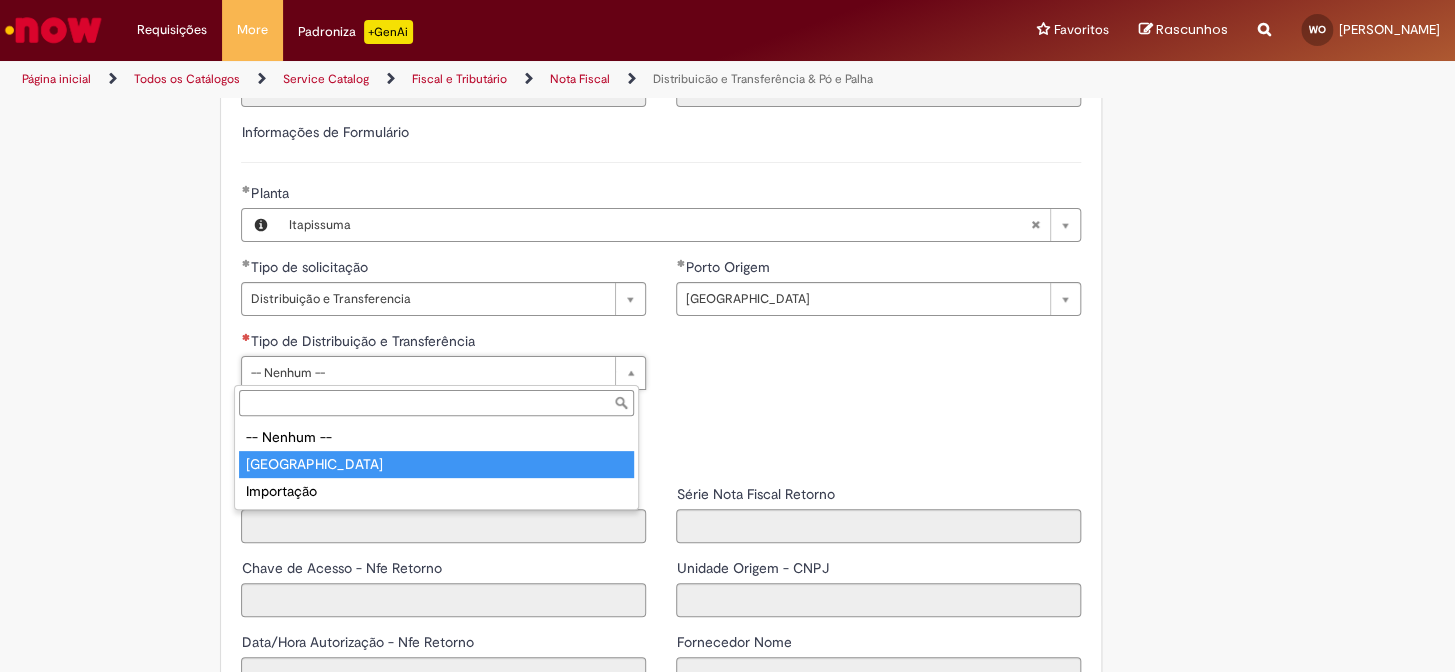 type on "*****" 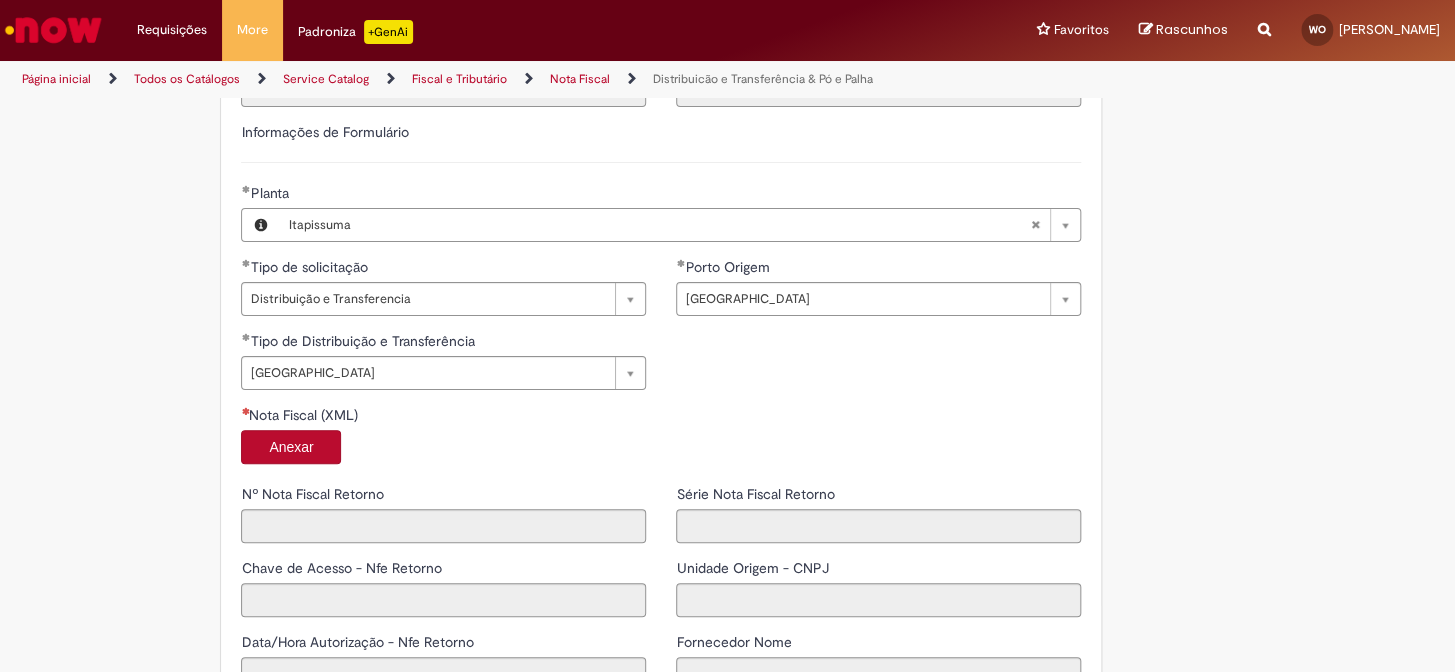 click on "Anexar" at bounding box center (291, 447) 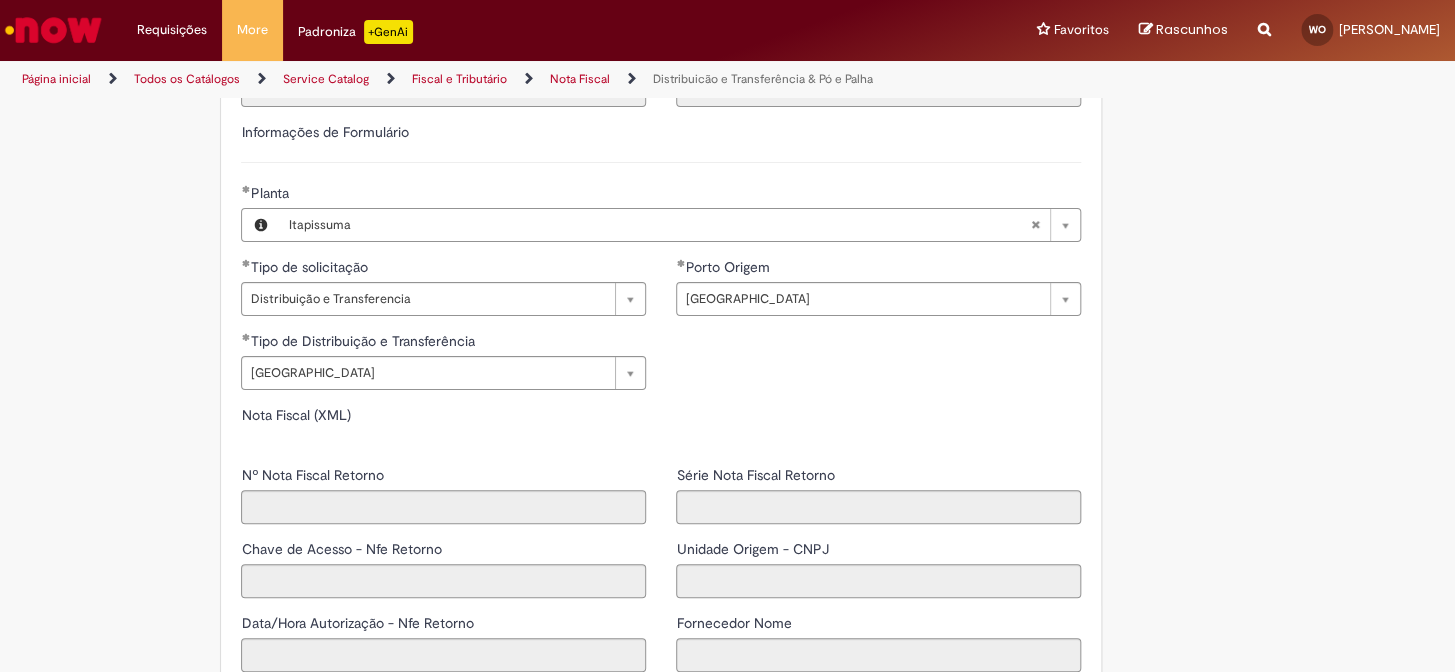 type on "*****" 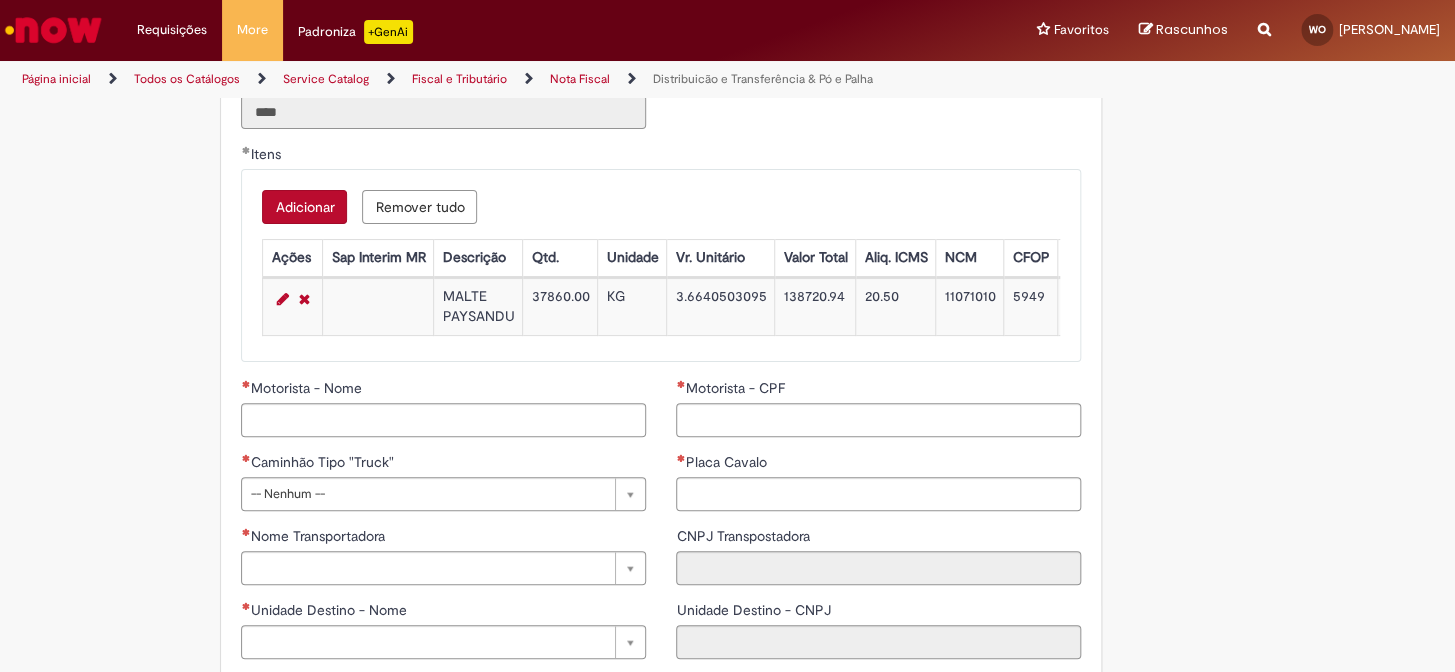 scroll, scrollTop: 2090, scrollLeft: 0, axis: vertical 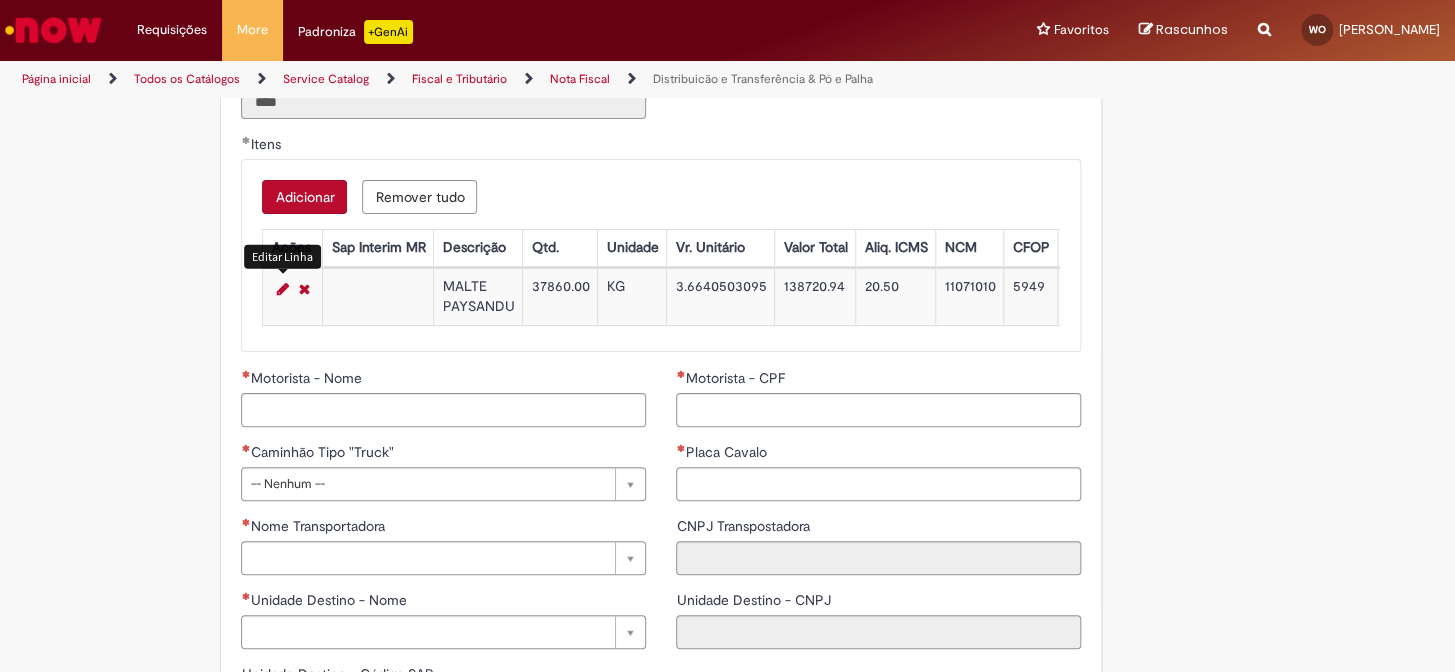 click at bounding box center [282, 289] 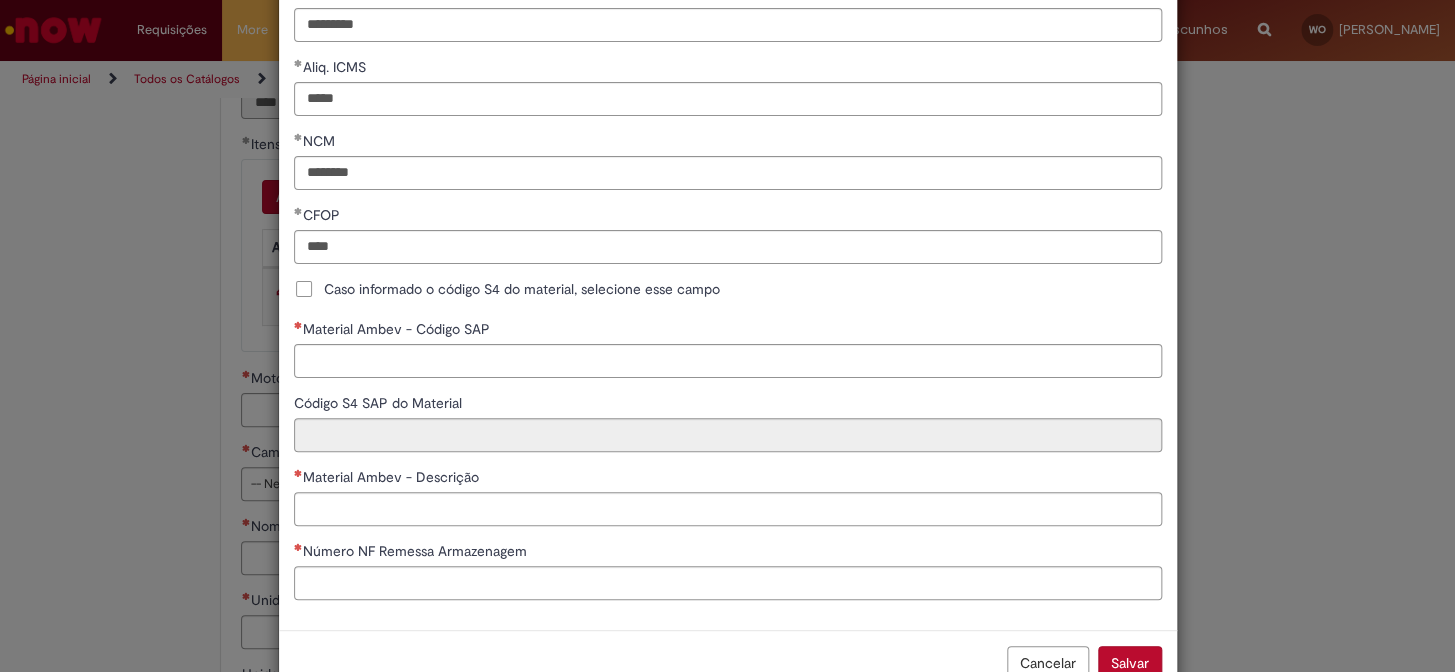scroll, scrollTop: 469, scrollLeft: 0, axis: vertical 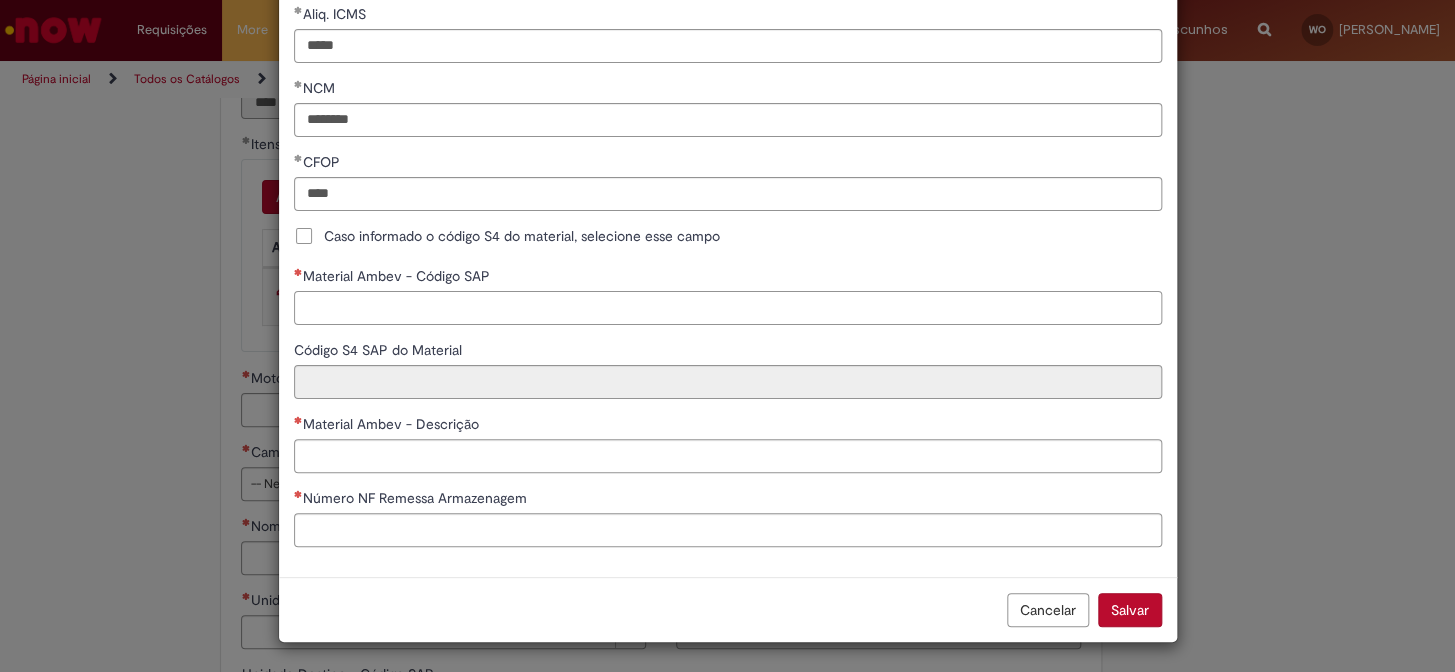 click on "Material Ambev - Código SAP" at bounding box center [728, 308] 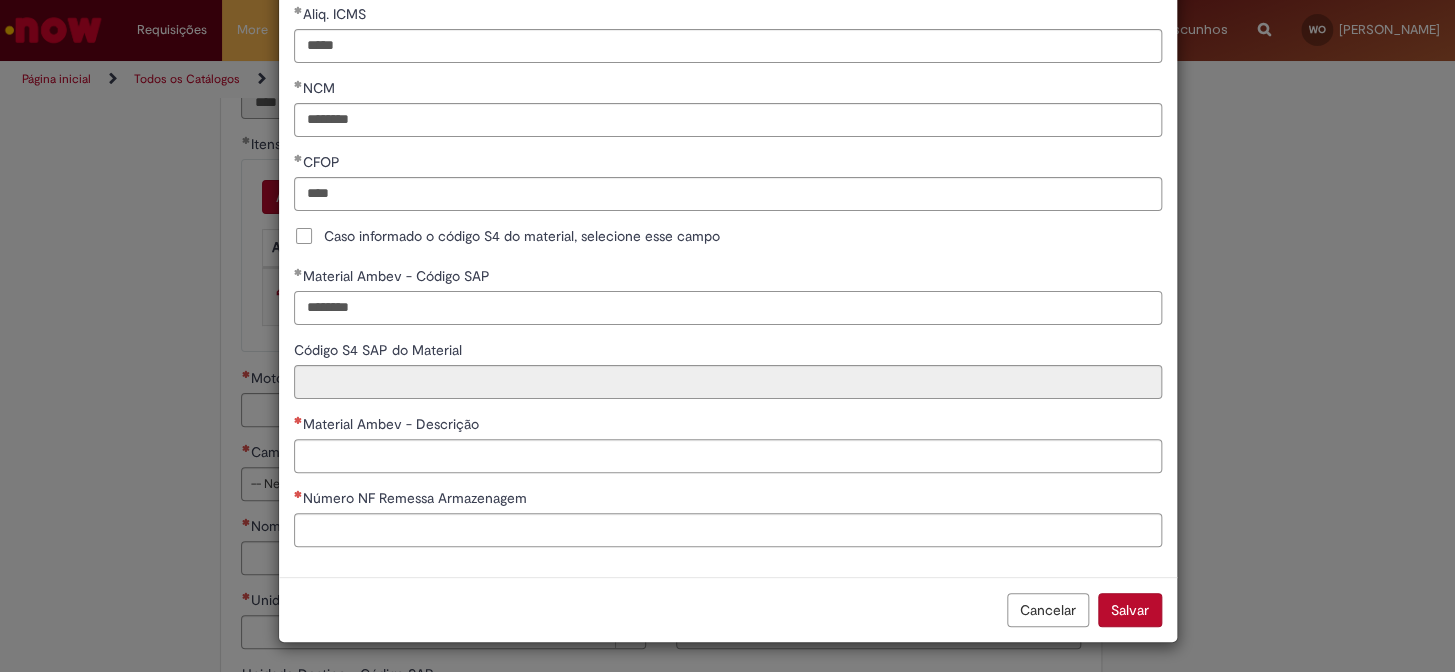 type on "********" 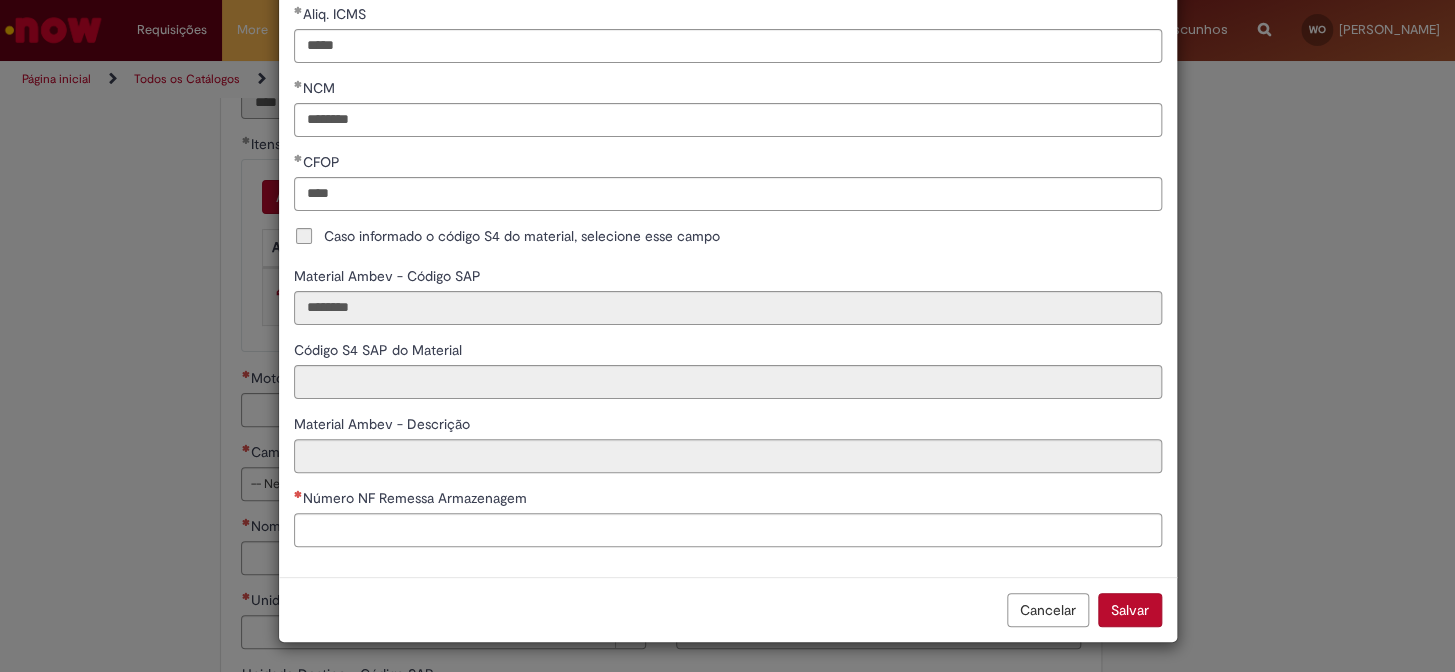 type on "**********" 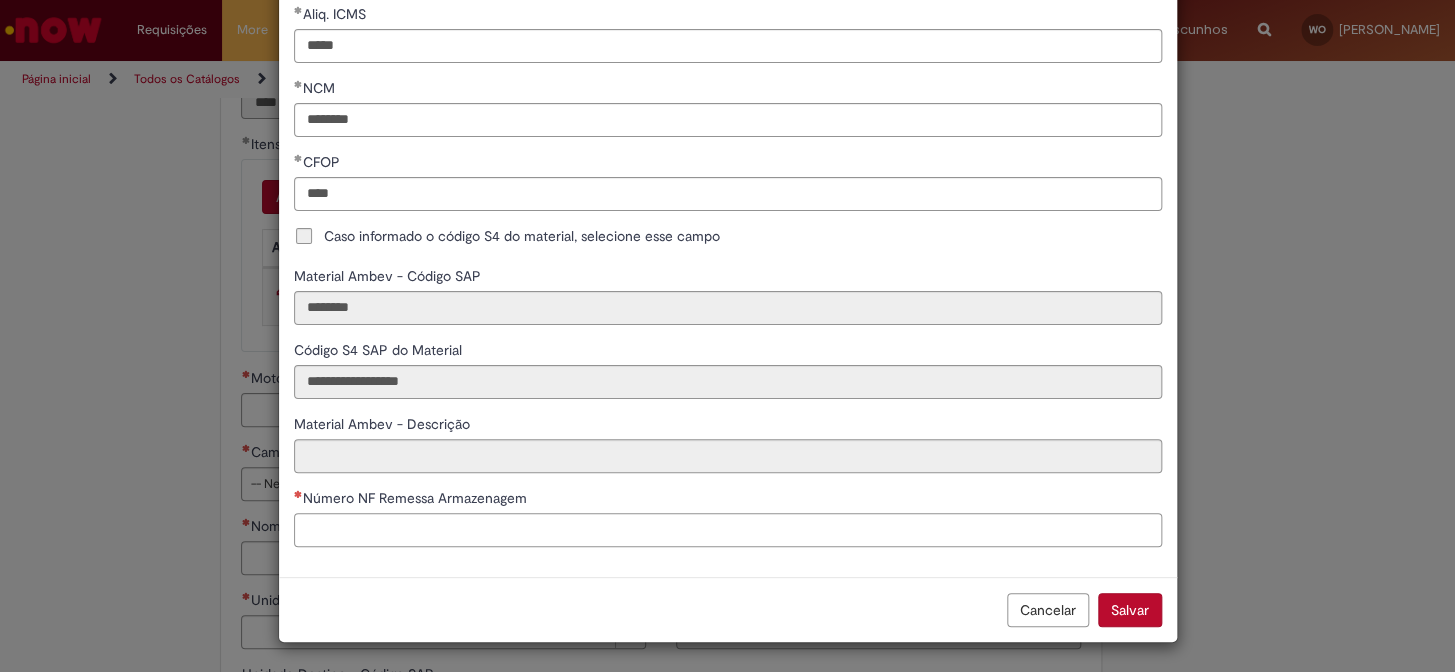 click on "Número NF Remessa Armazenagem" at bounding box center (728, 530) 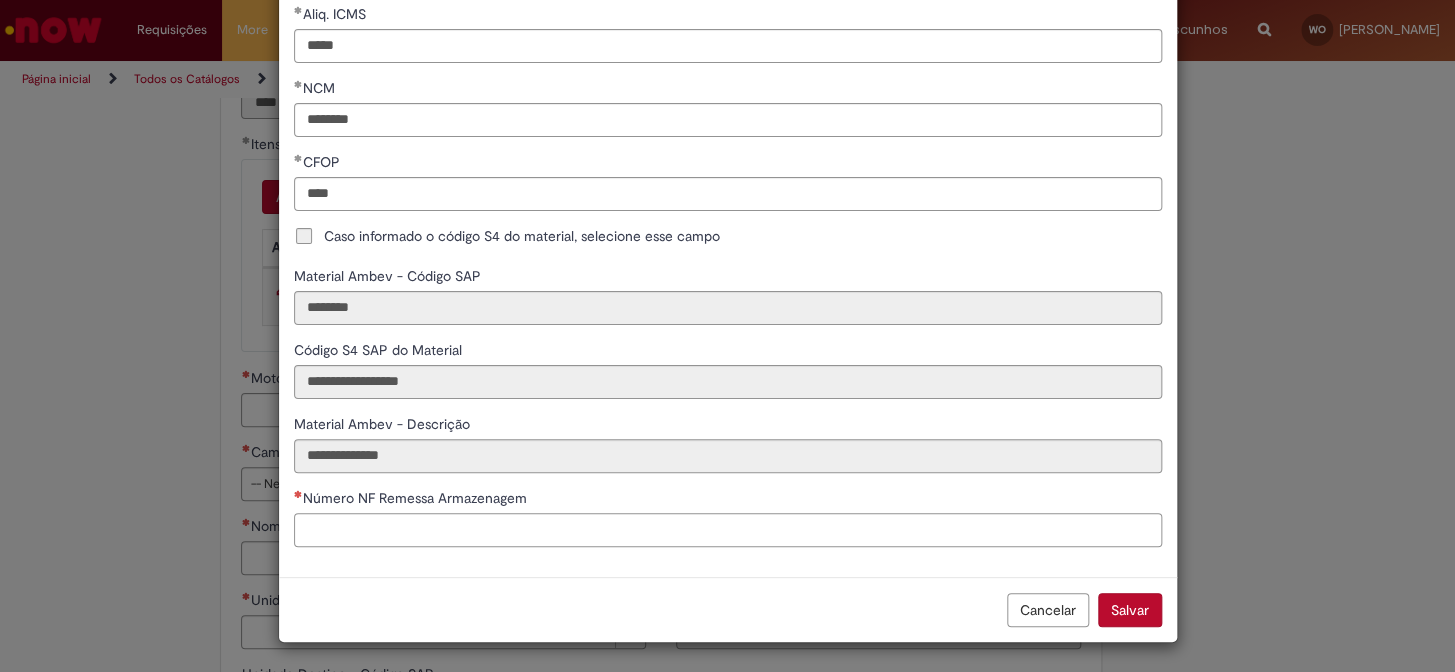 paste on "******" 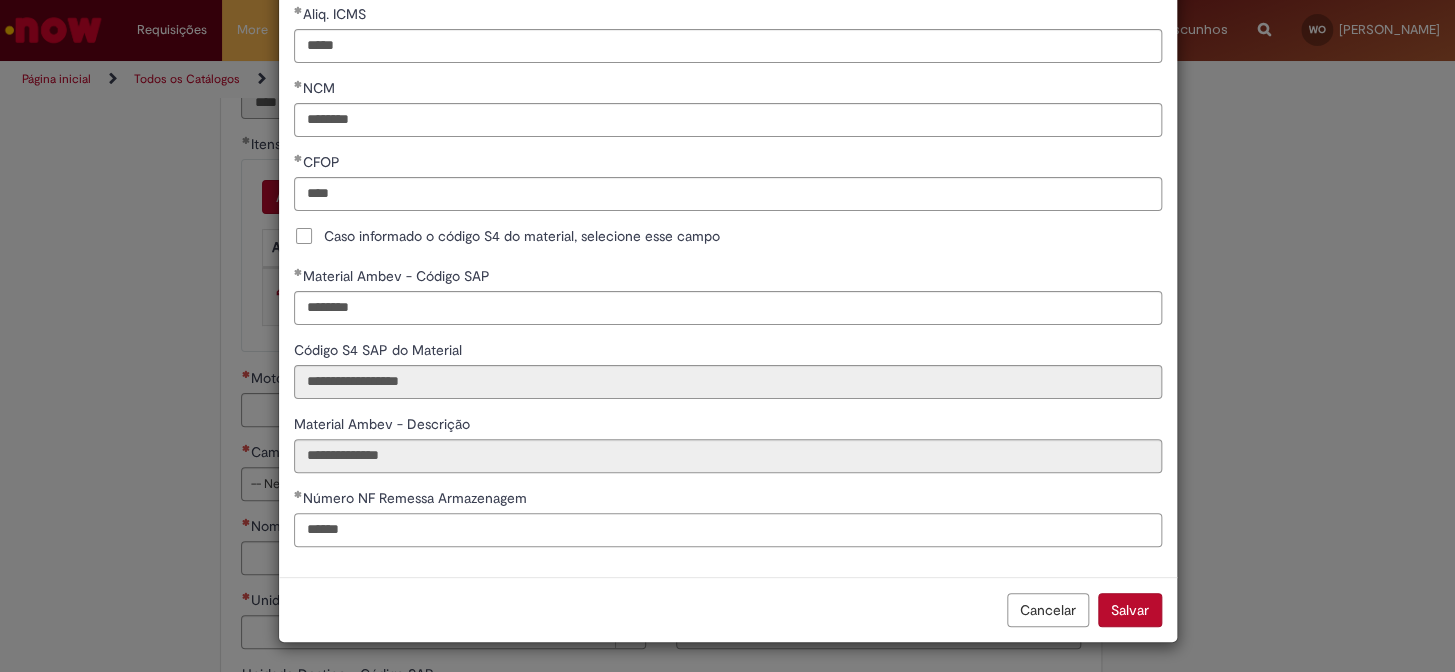 type on "******" 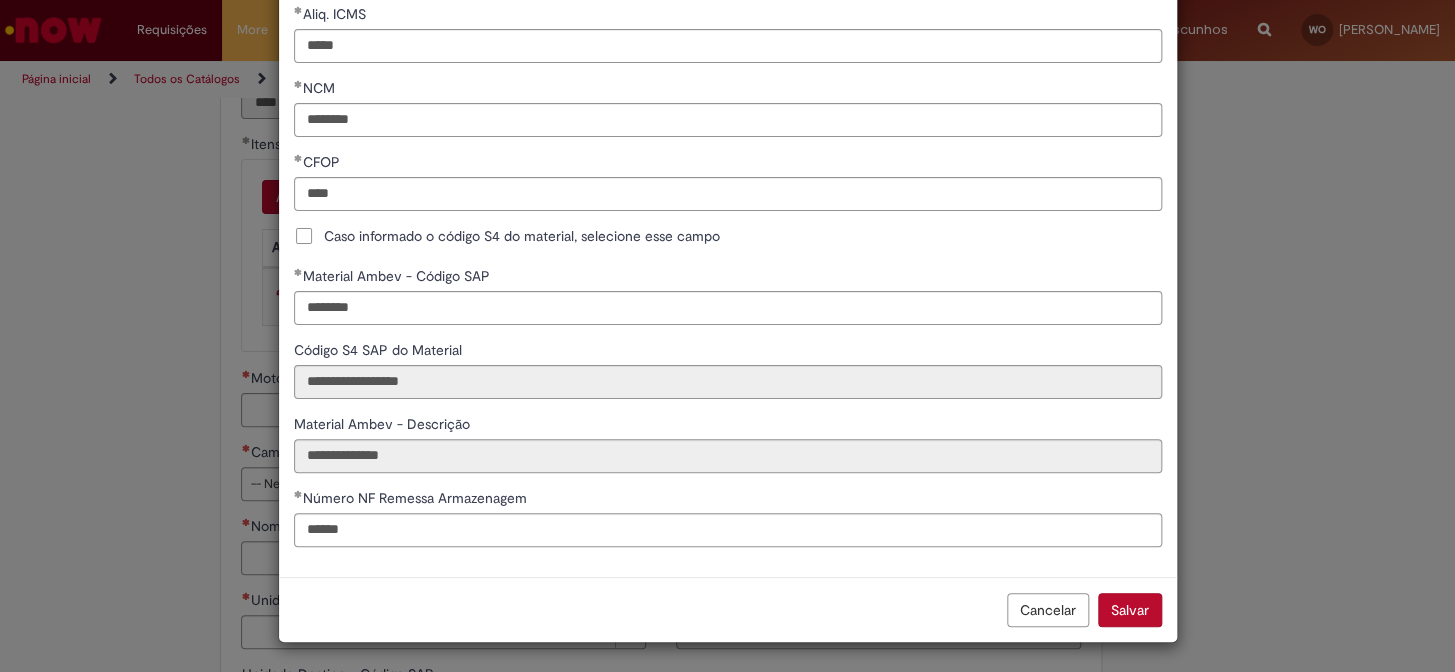 click on "Salvar" at bounding box center [1130, 610] 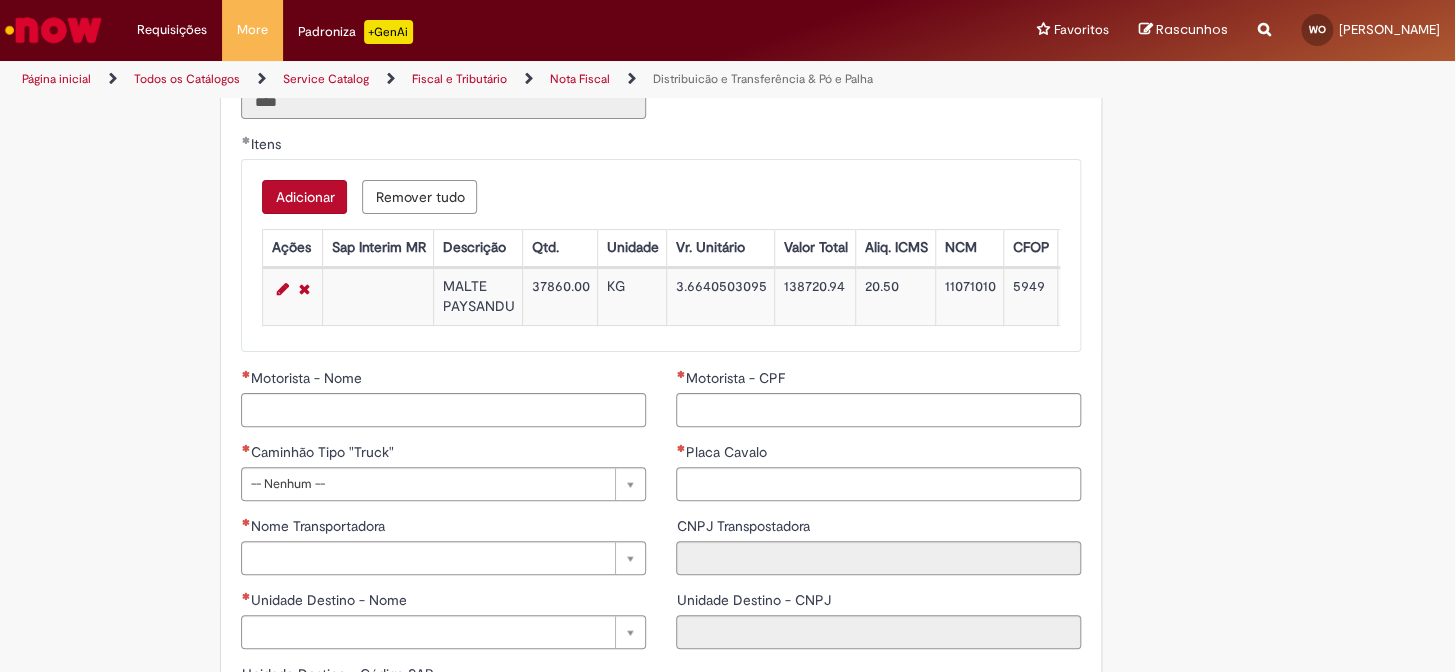 drag, startPoint x: 439, startPoint y: 324, endPoint x: 460, endPoint y: 334, distance: 23.259407 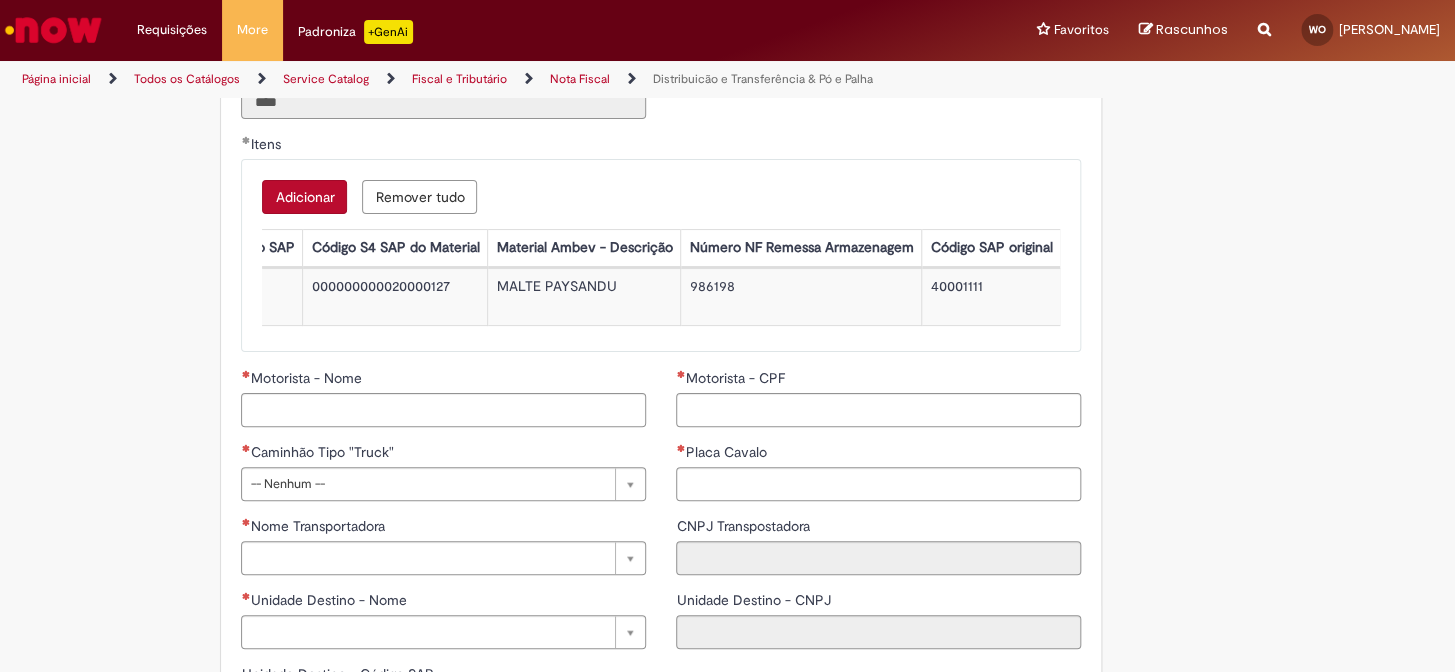 scroll, scrollTop: 0, scrollLeft: 0, axis: both 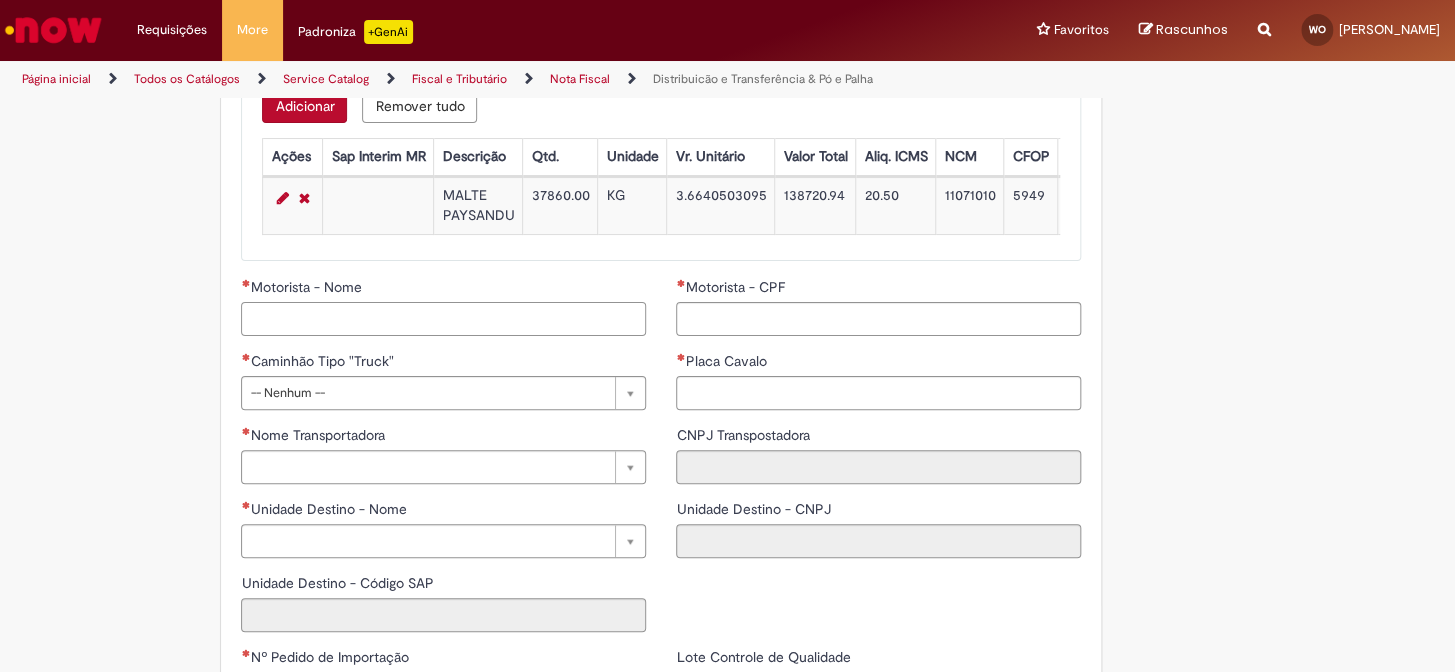 click on "Motorista - Nome" at bounding box center (443, 319) 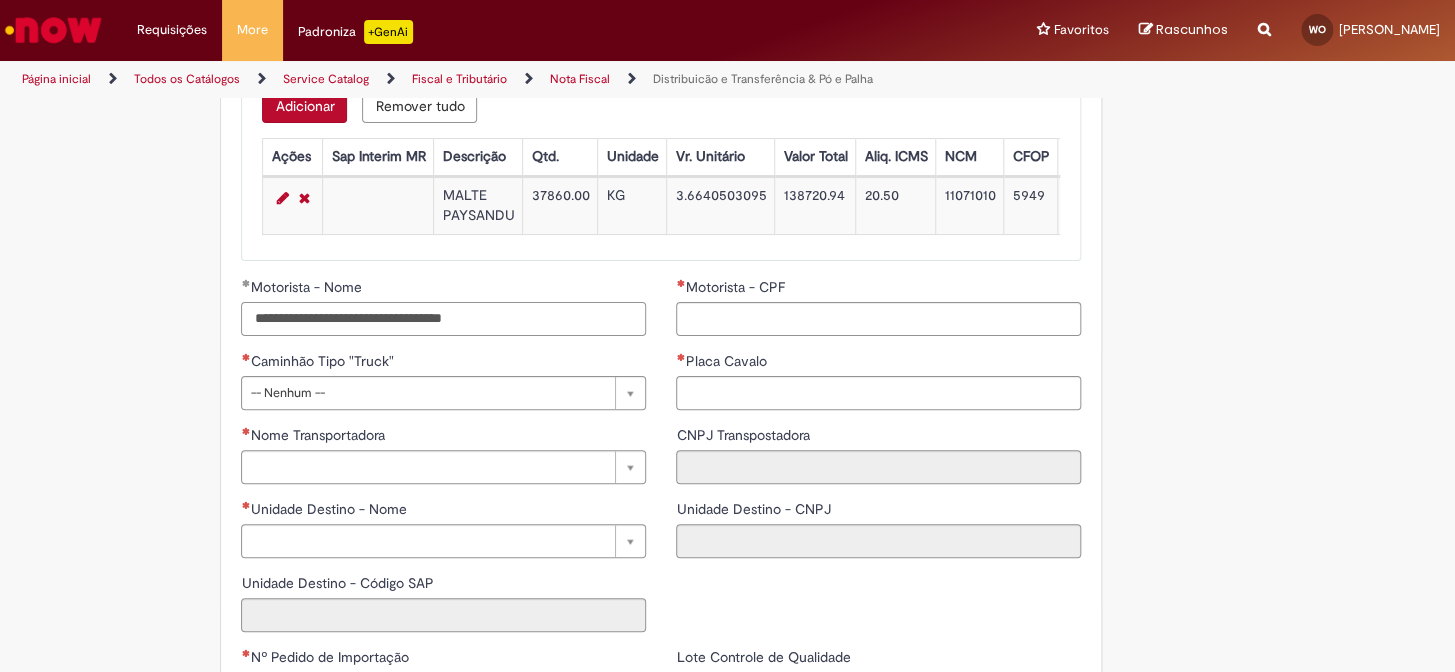 click on "**********" at bounding box center [443, 319] 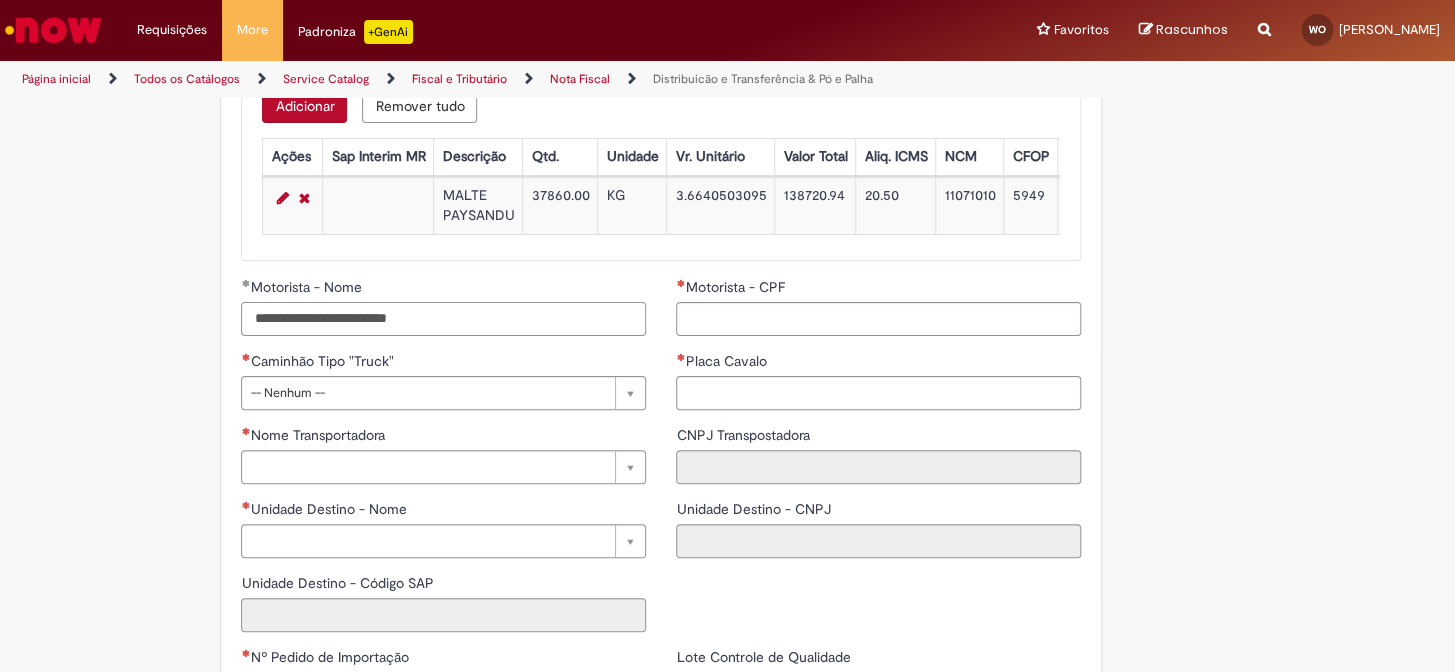 type on "**********" 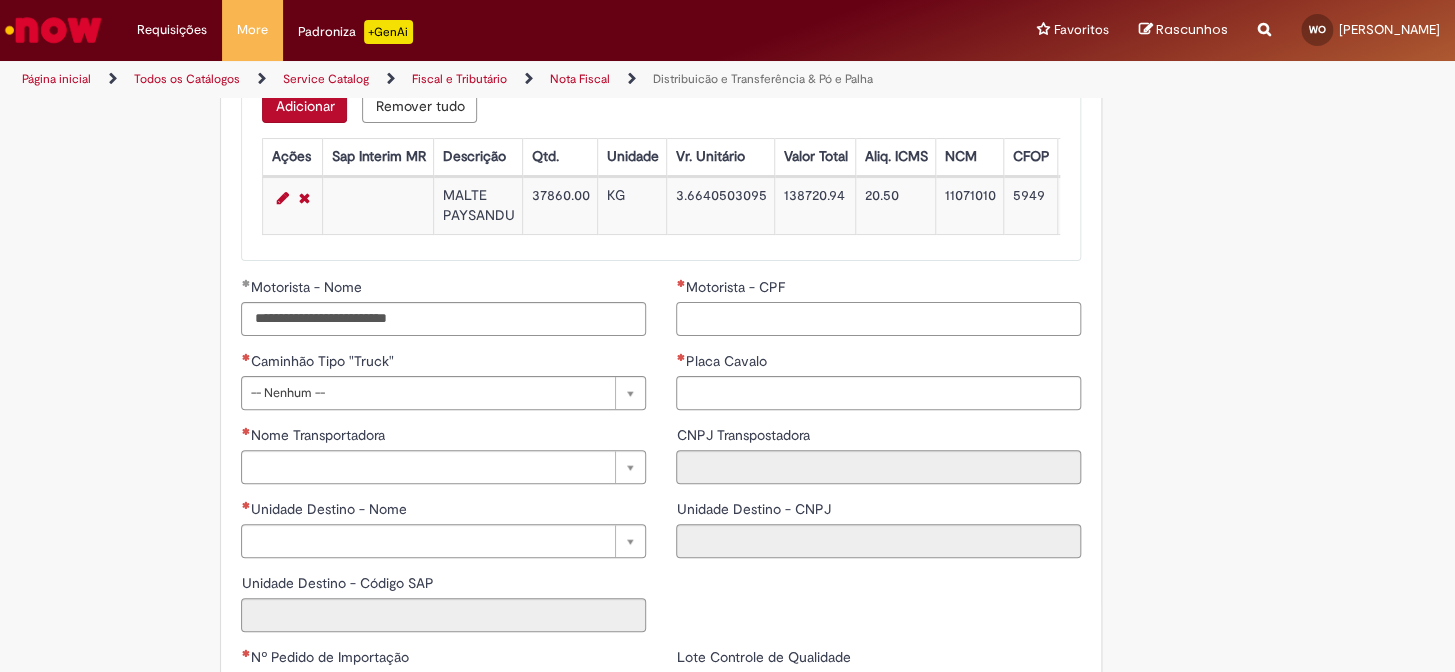 click on "Motorista - CPF" at bounding box center (878, 319) 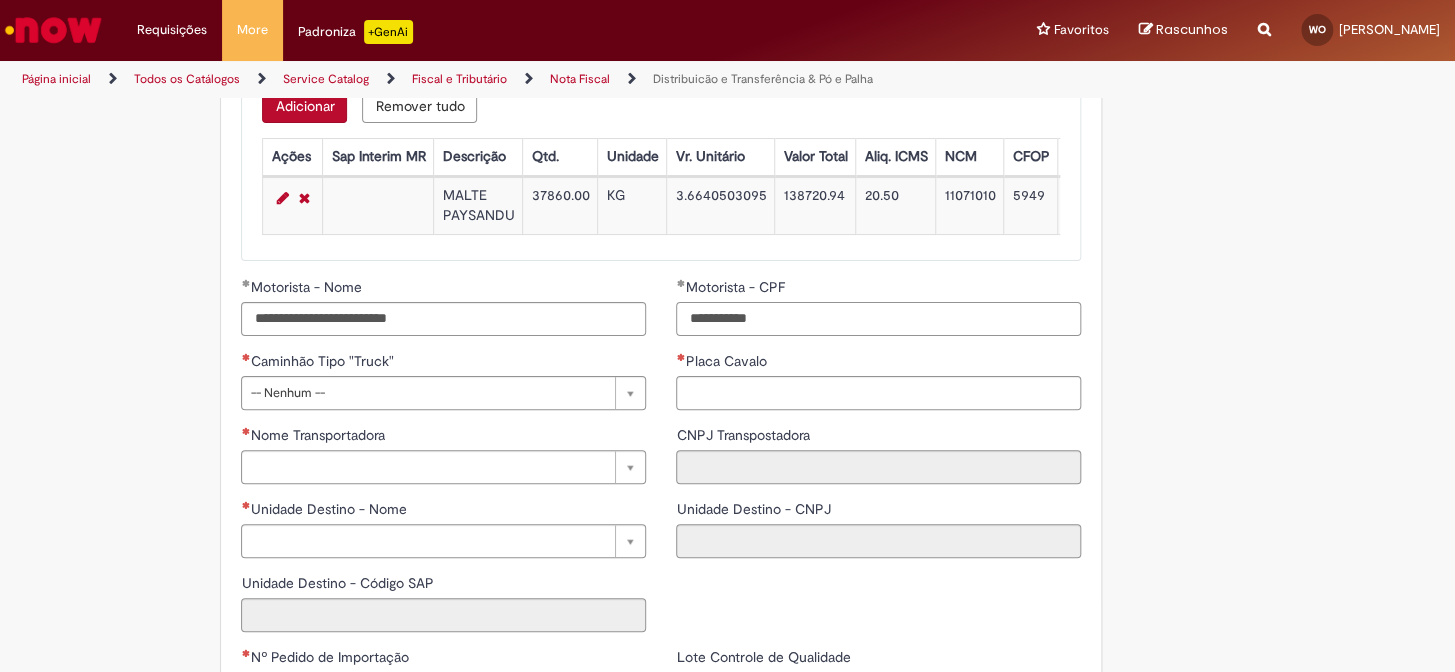 type on "**********" 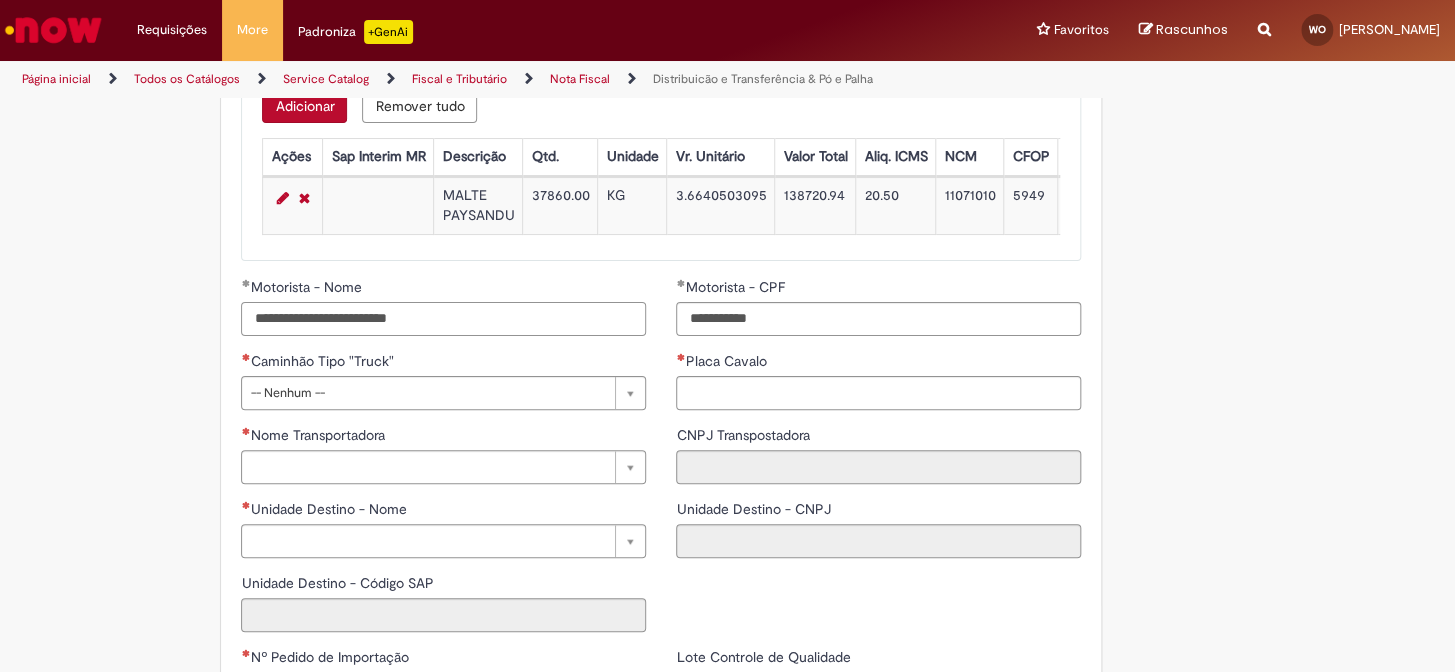 drag, startPoint x: 499, startPoint y: 329, endPoint x: 423, endPoint y: 329, distance: 76 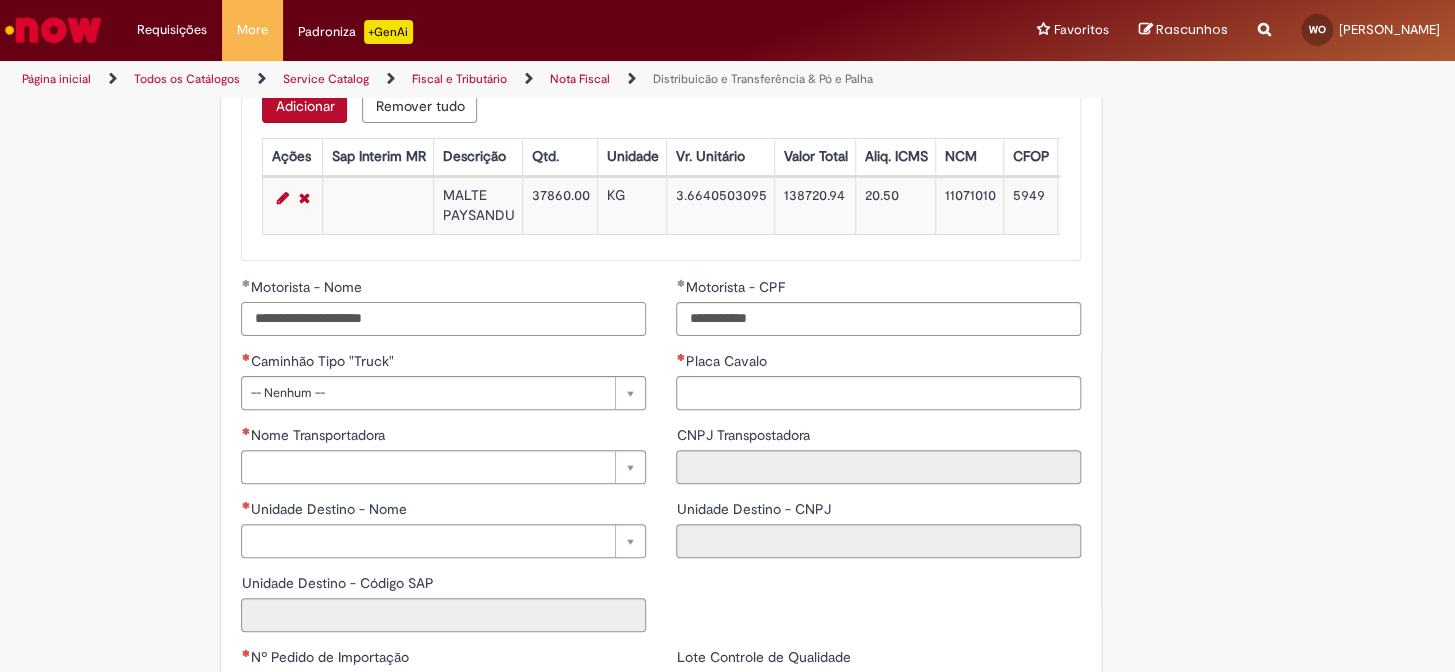 scroll, scrollTop: 2272, scrollLeft: 0, axis: vertical 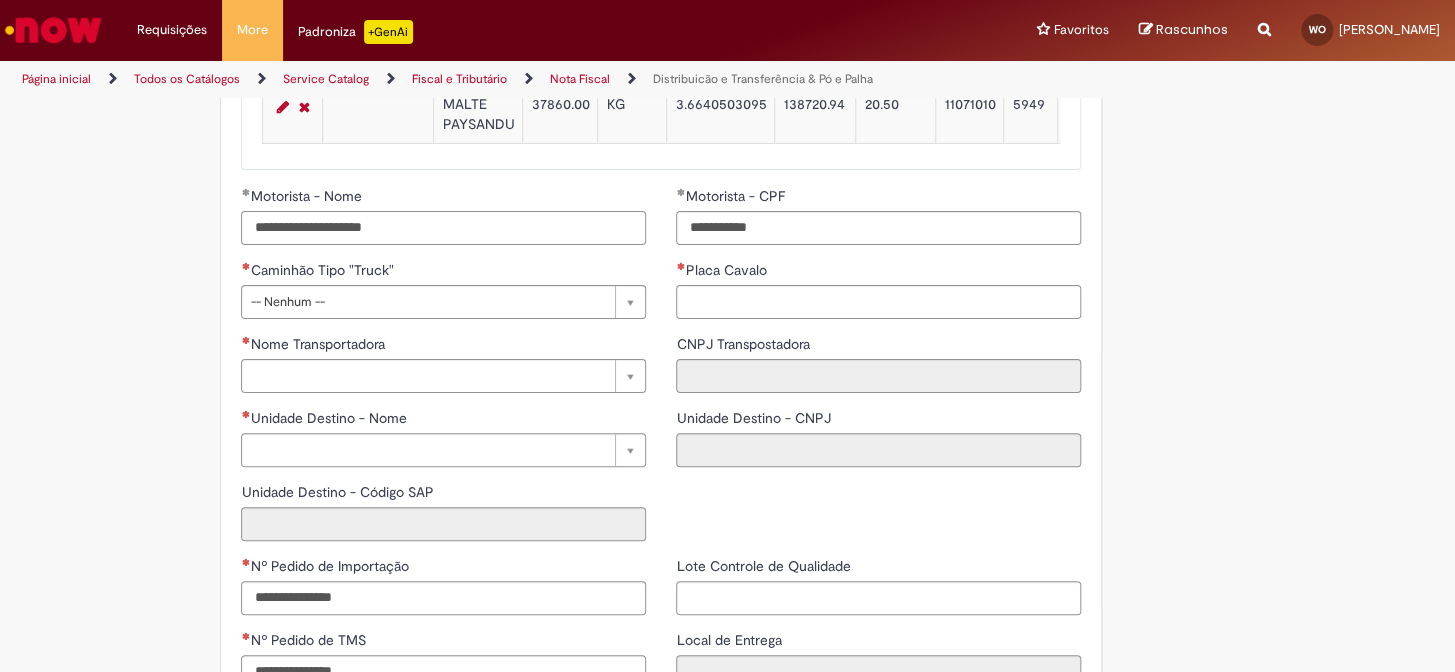 type on "**********" 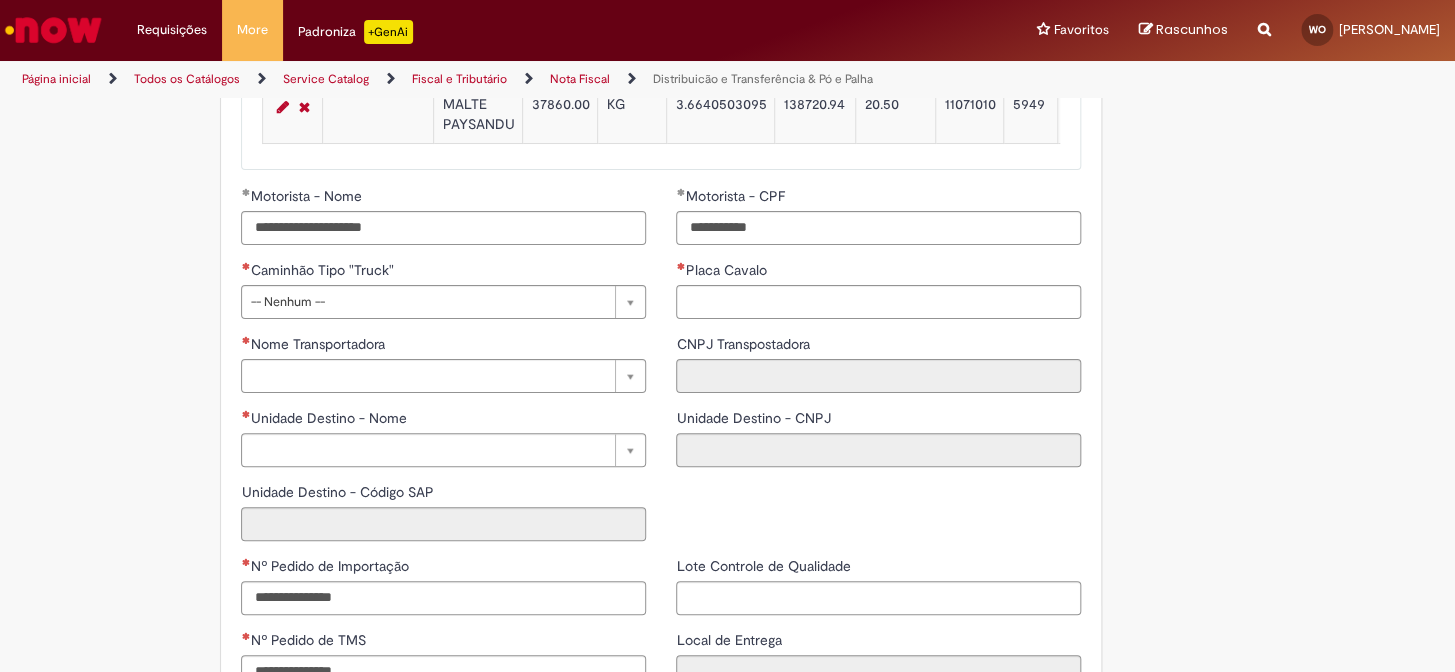 click on "**********" at bounding box center [443, 260] 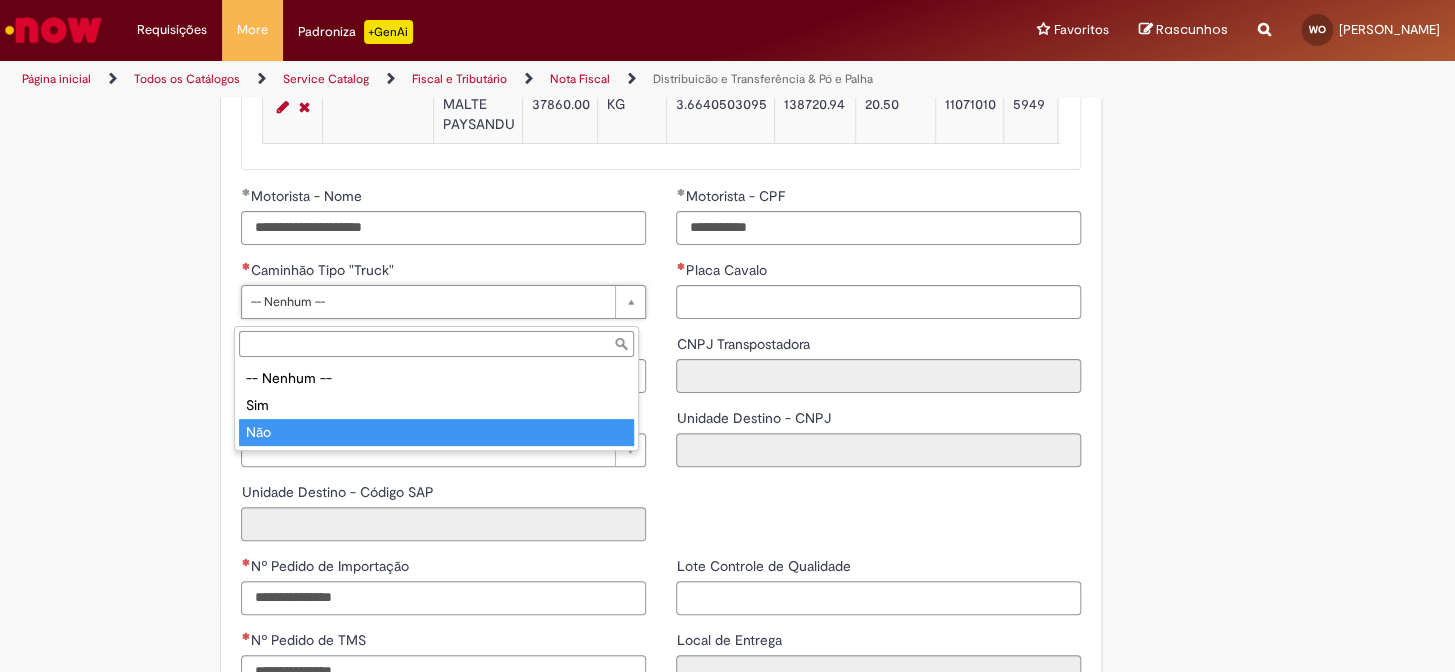 type on "***" 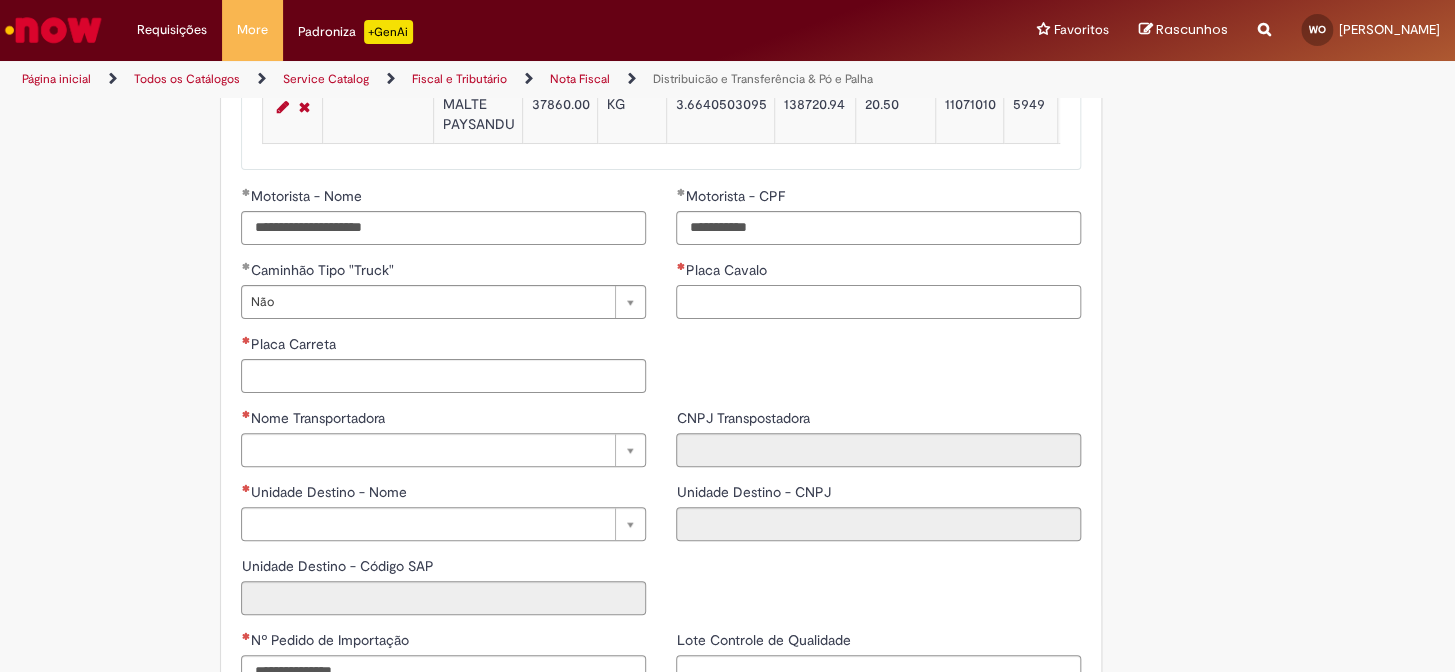 click on "Placa Cavalo" at bounding box center (878, 302) 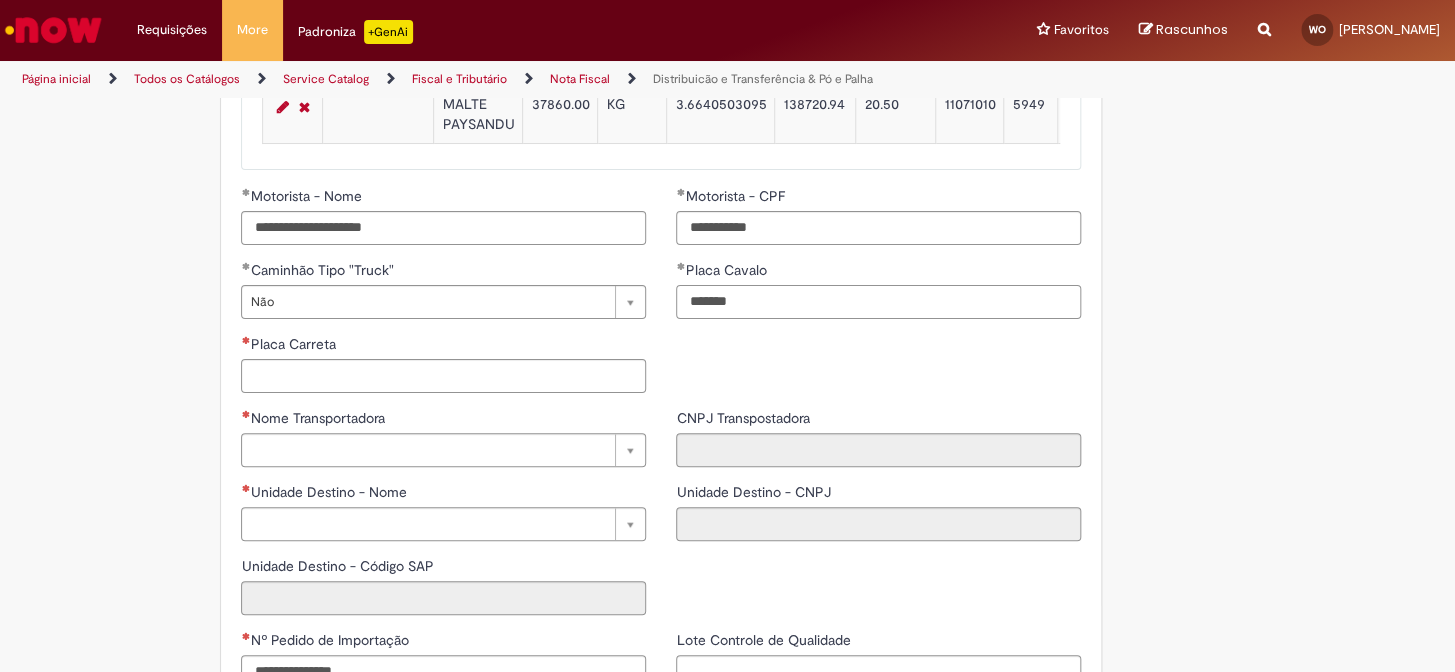 type on "*******" 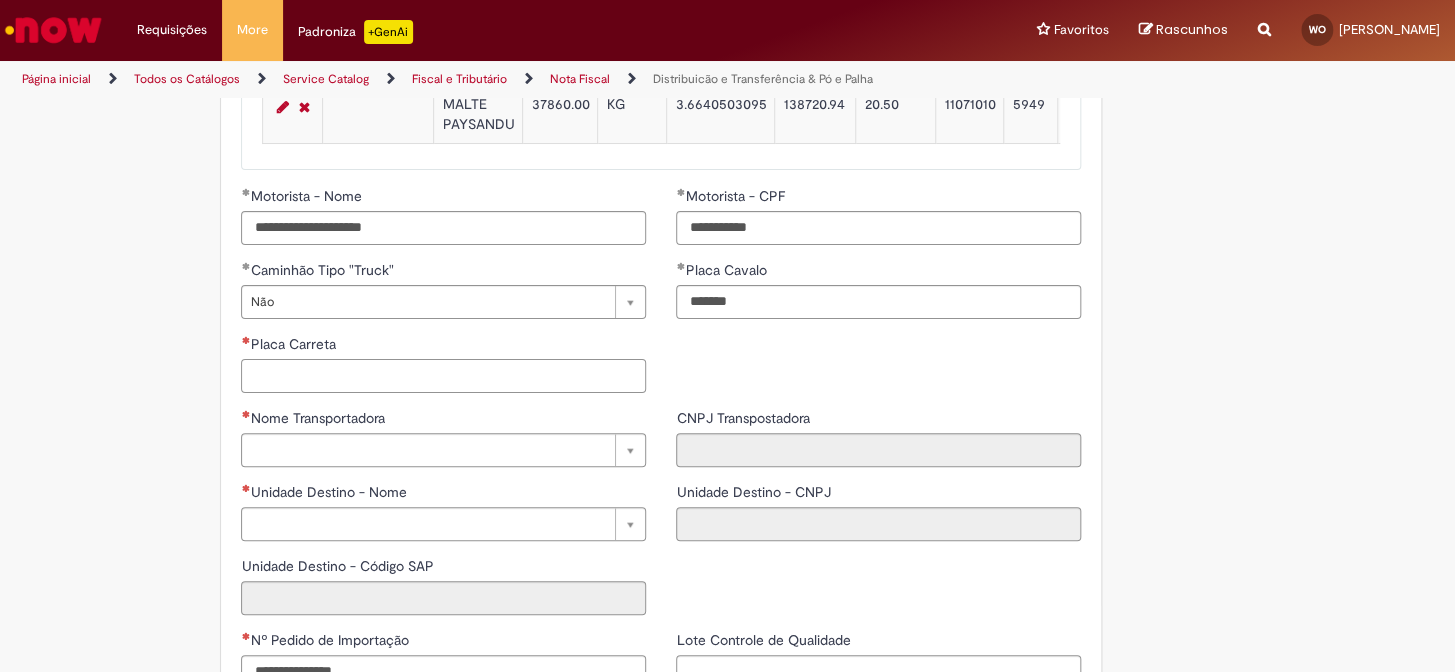 click on "Placa Carreta" at bounding box center [443, 376] 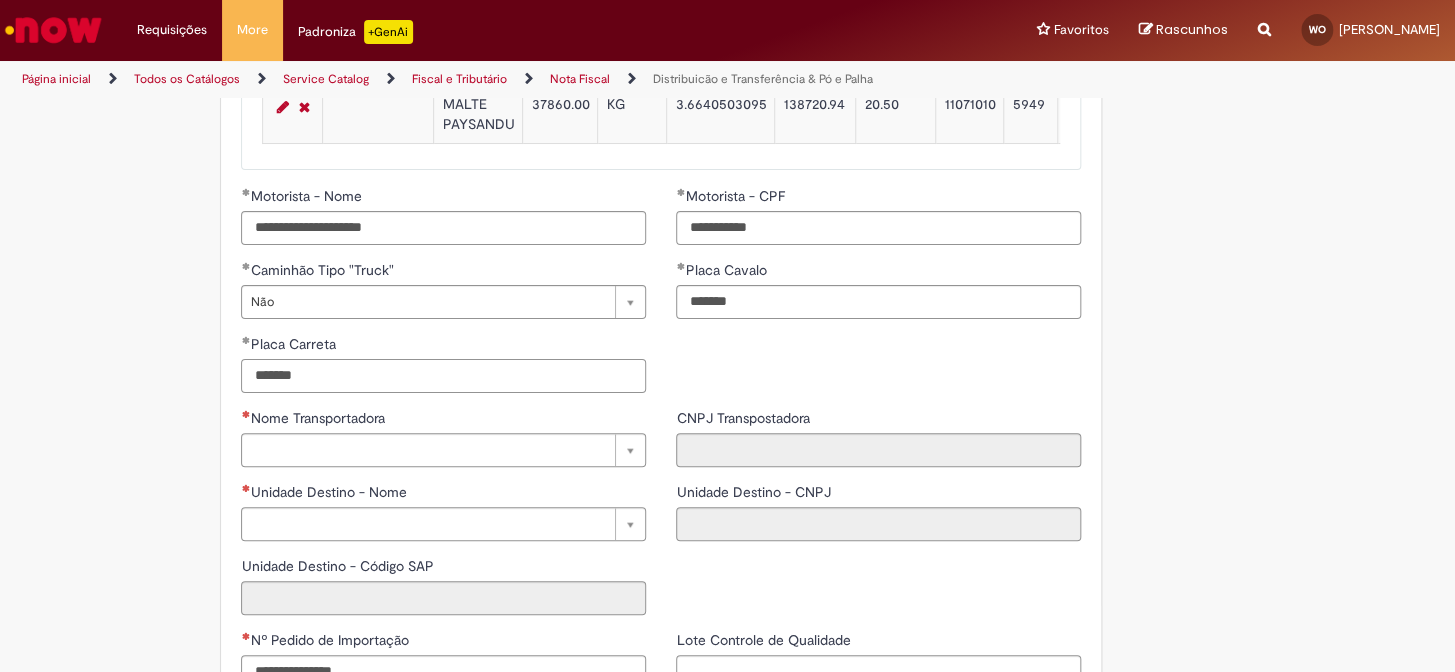 scroll, scrollTop: 2363, scrollLeft: 0, axis: vertical 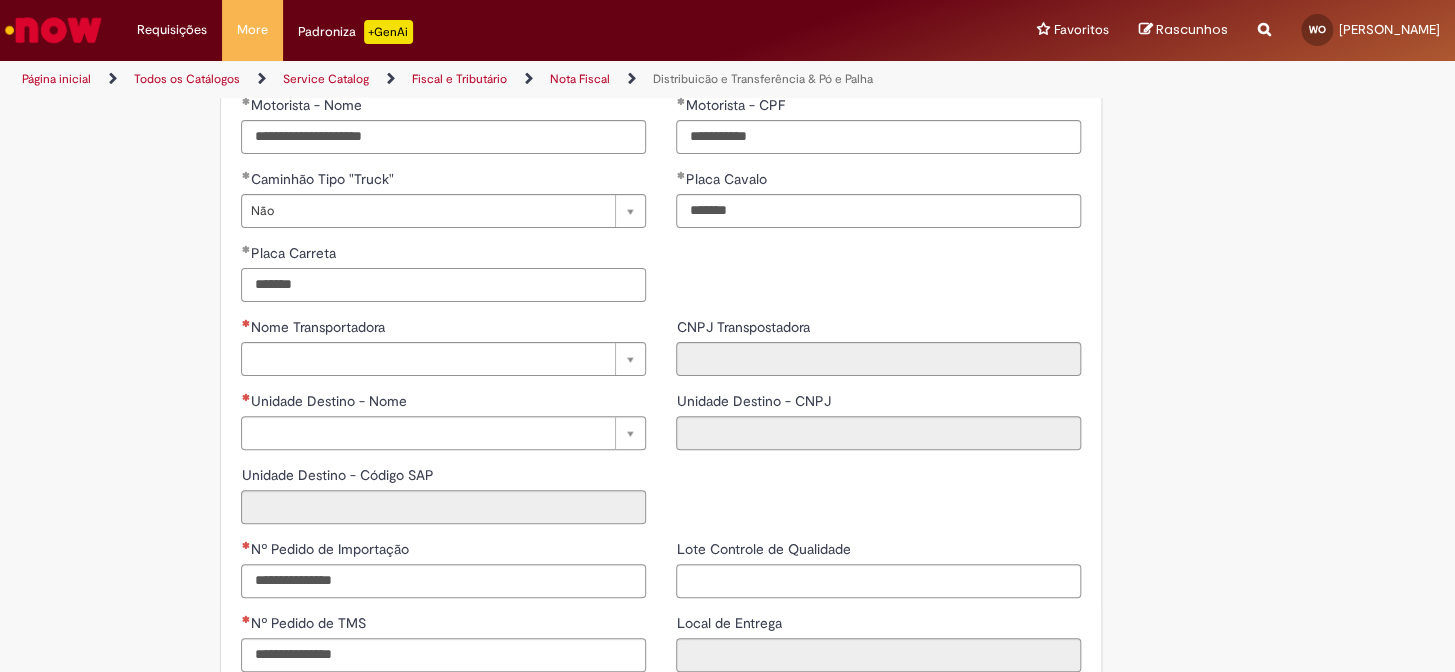 type on "*******" 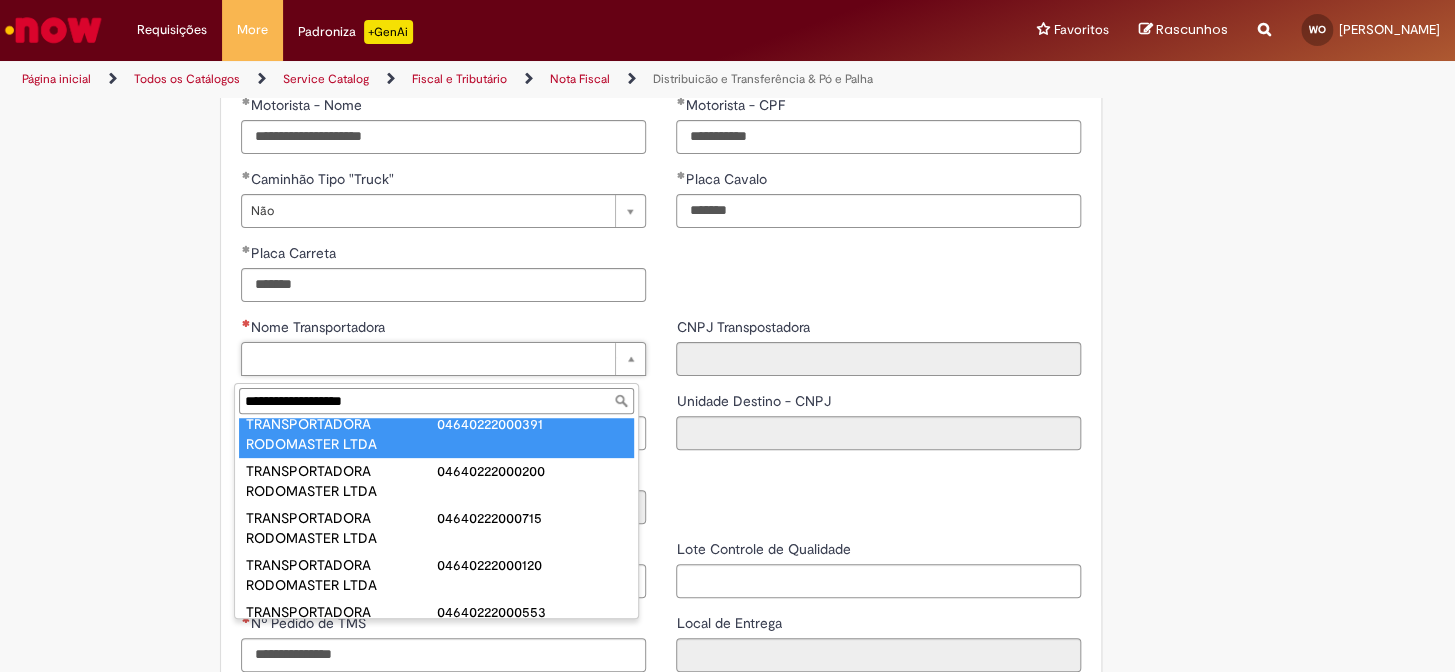 scroll, scrollTop: 90, scrollLeft: 0, axis: vertical 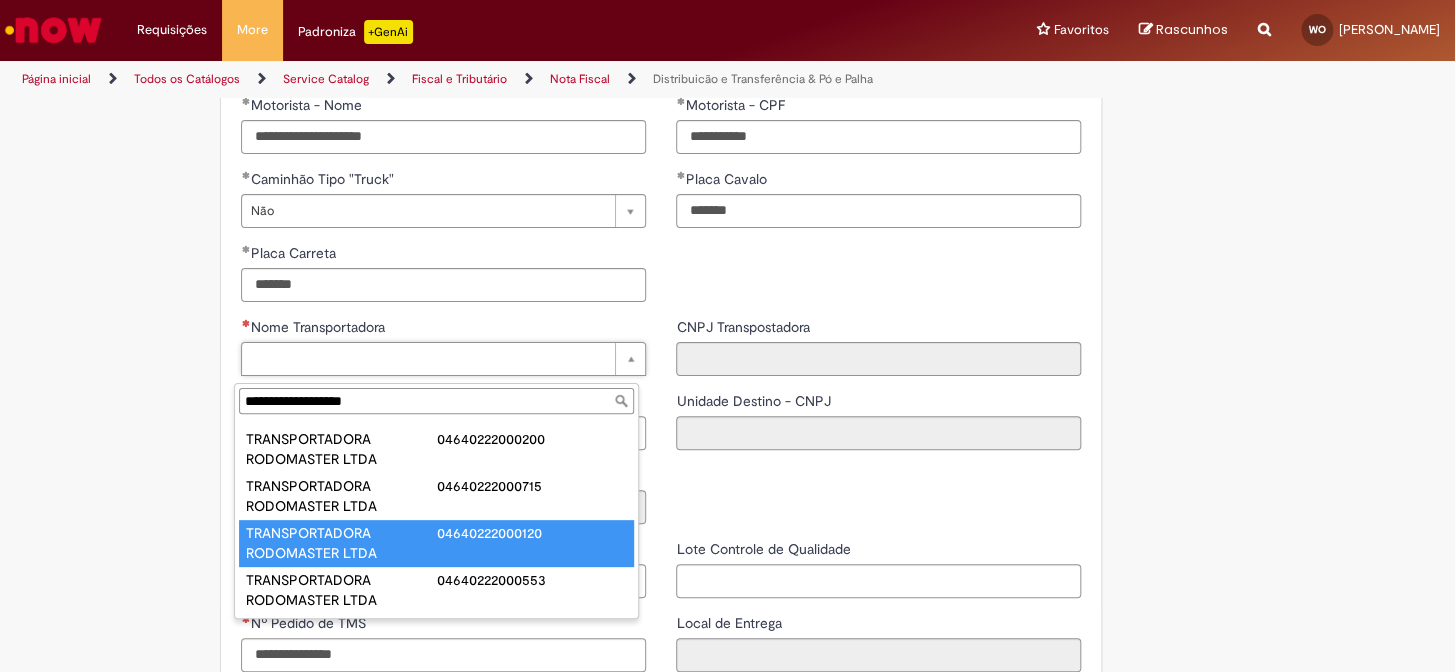 type on "**********" 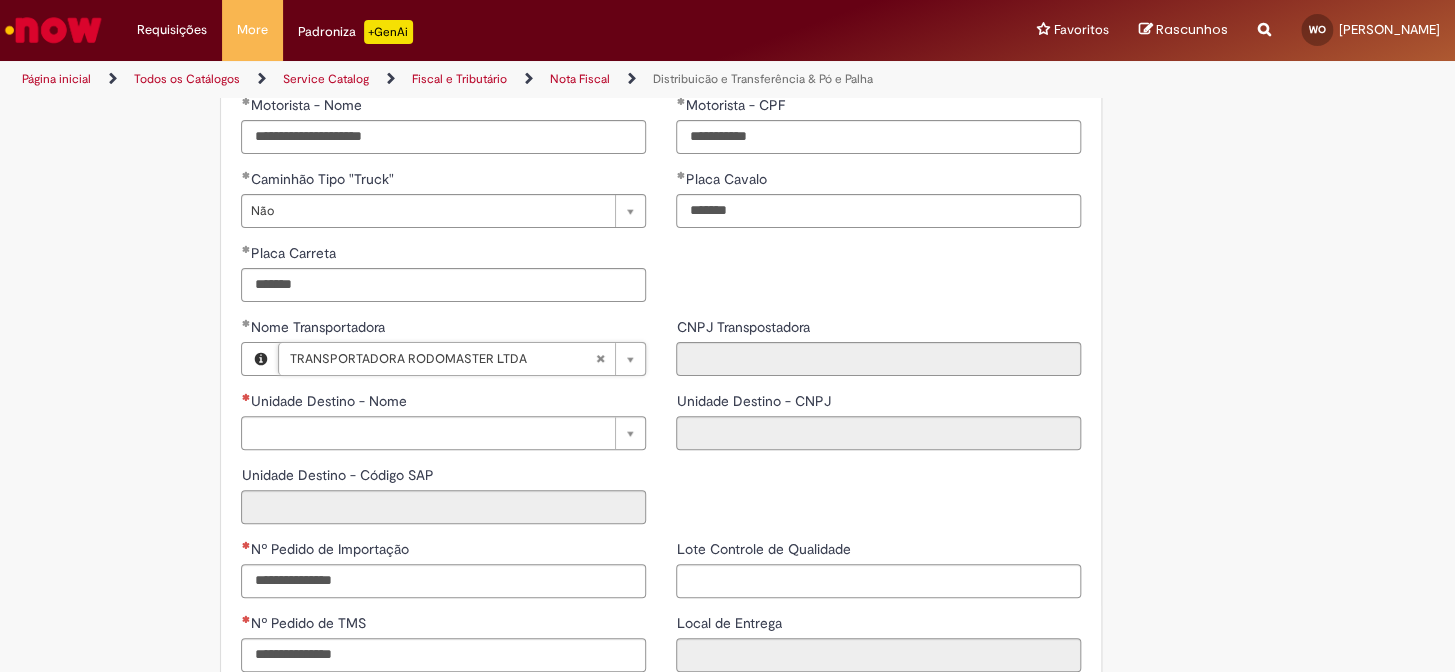 type on "**********" 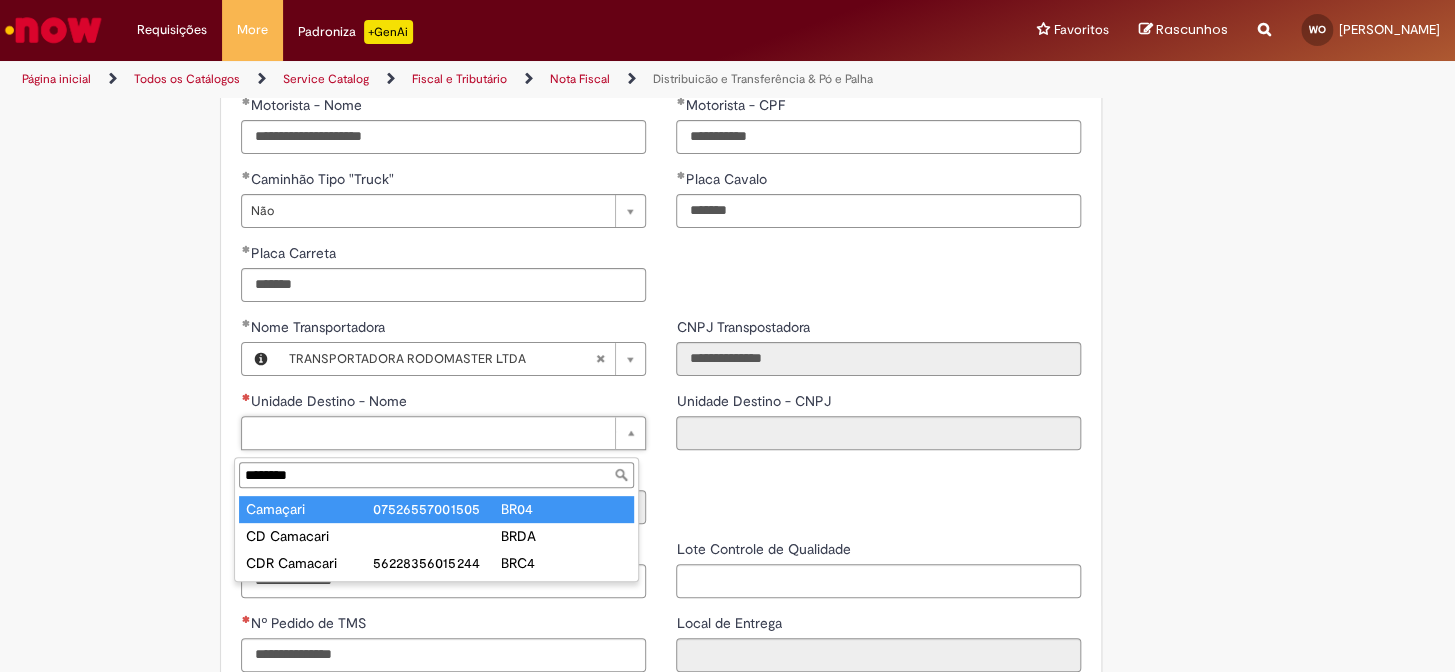 type on "********" 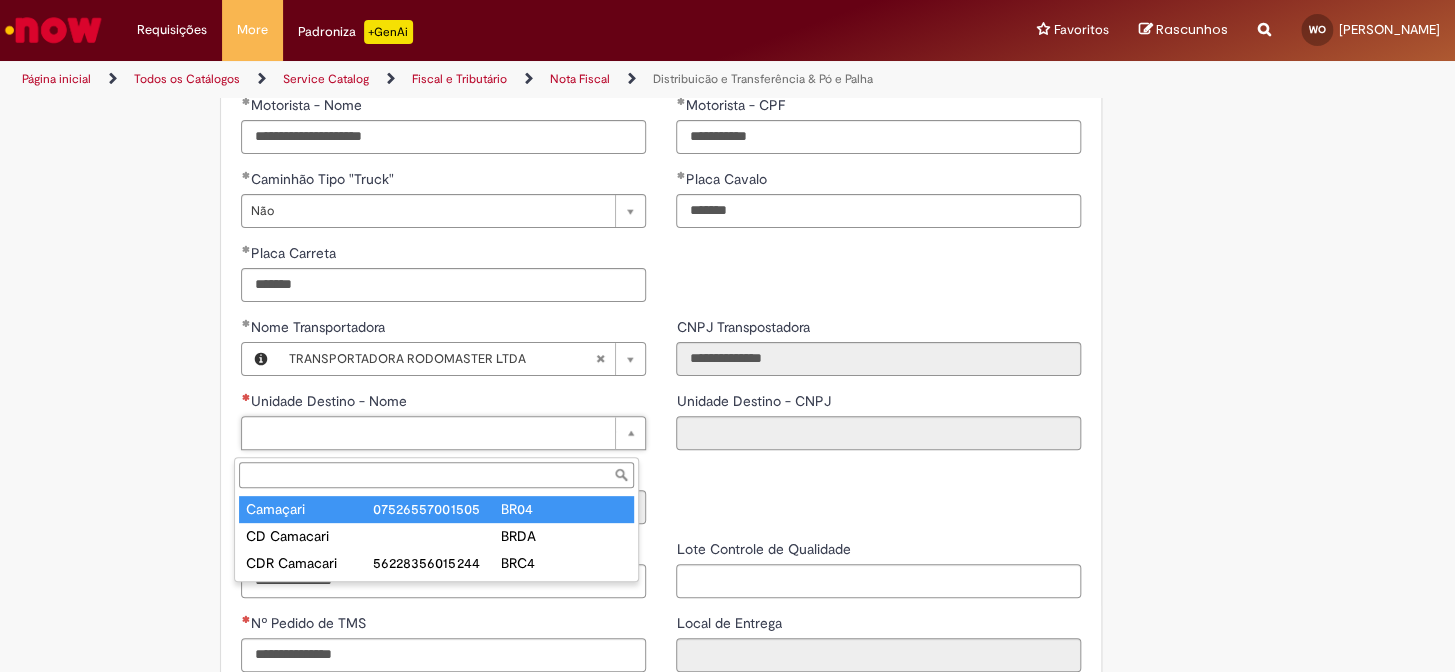 type on "**********" 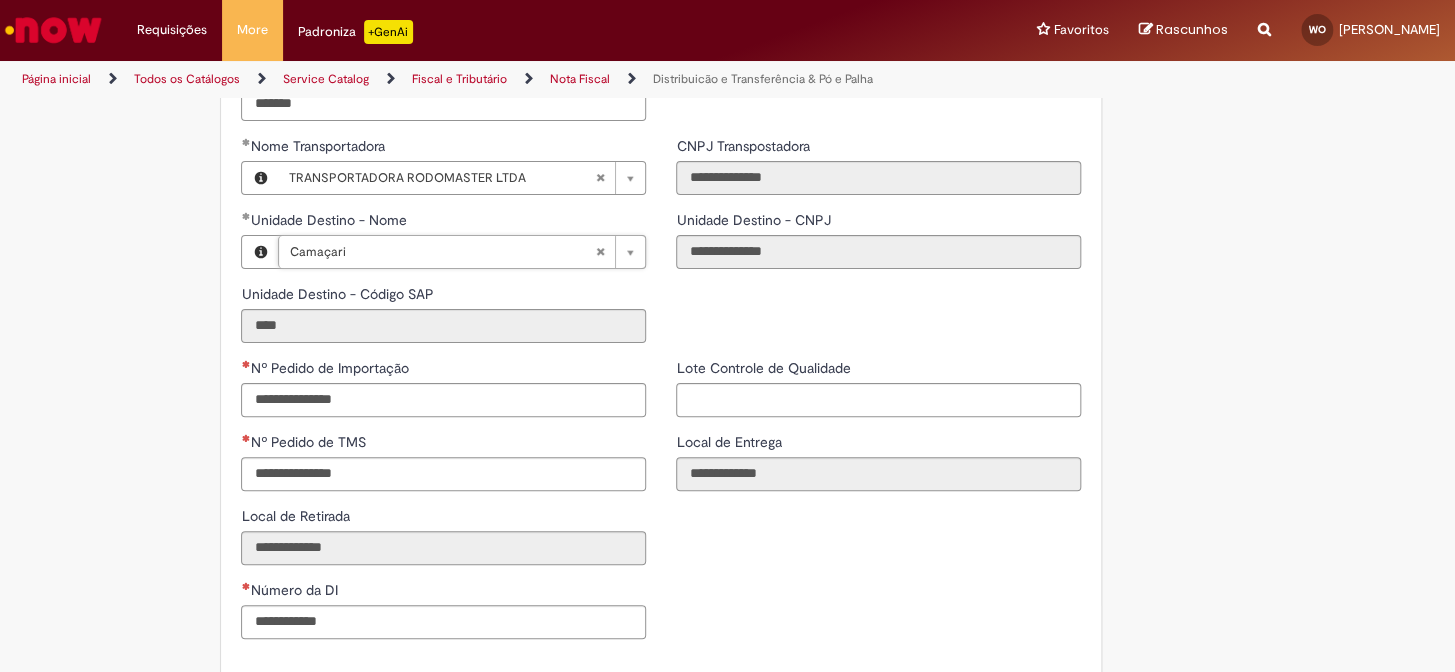 scroll, scrollTop: 2545, scrollLeft: 0, axis: vertical 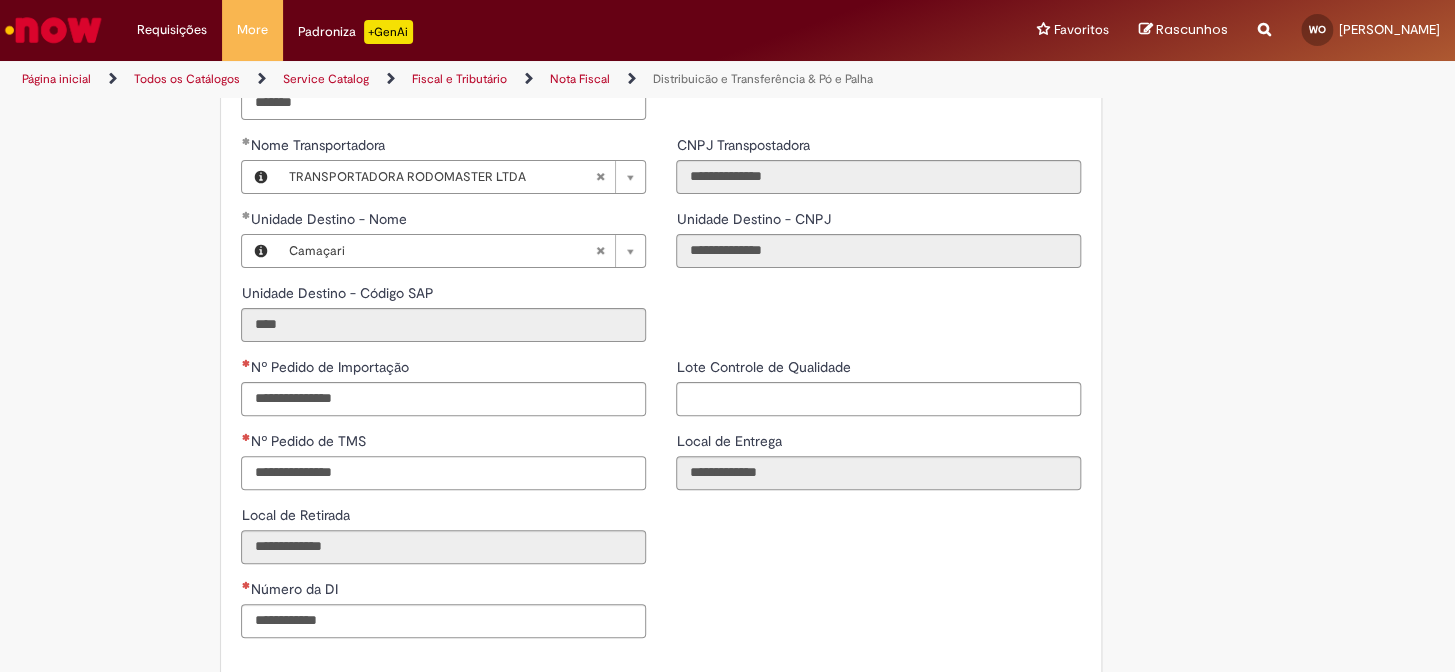 click on "Nº Pedido de TMS" at bounding box center (443, 473) 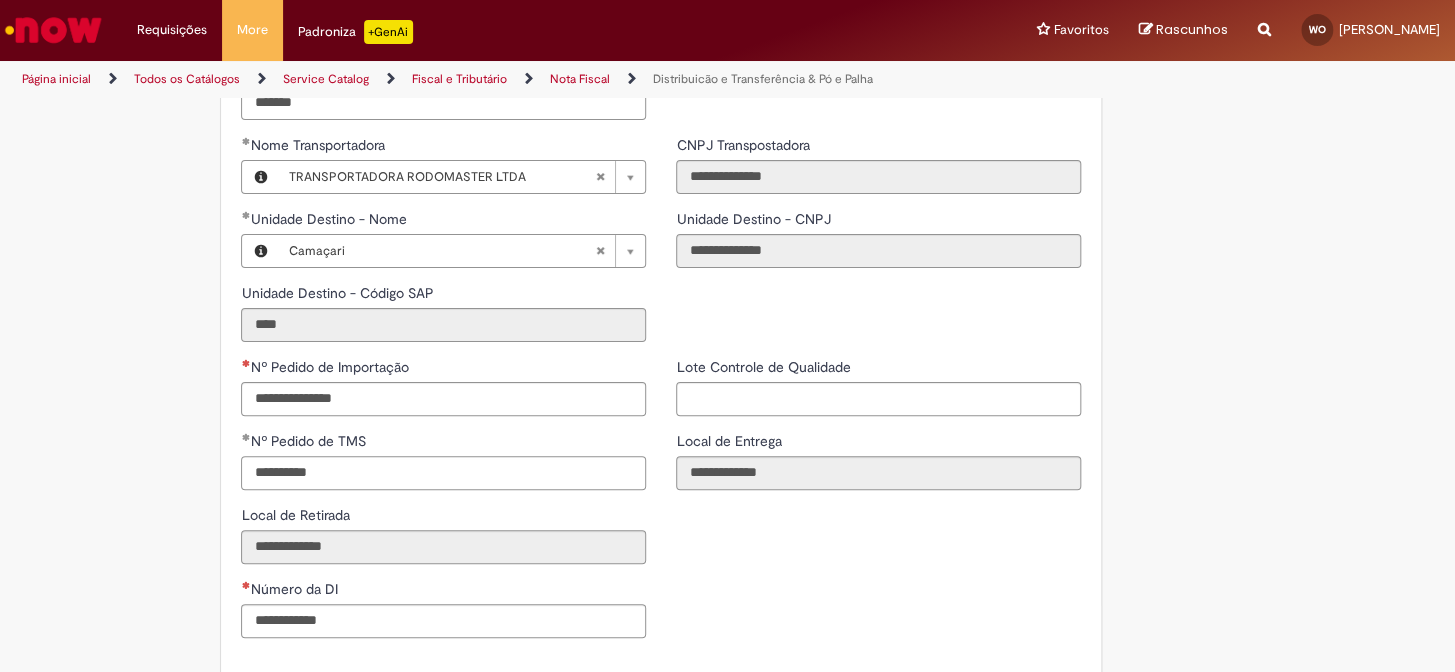 type on "**********" 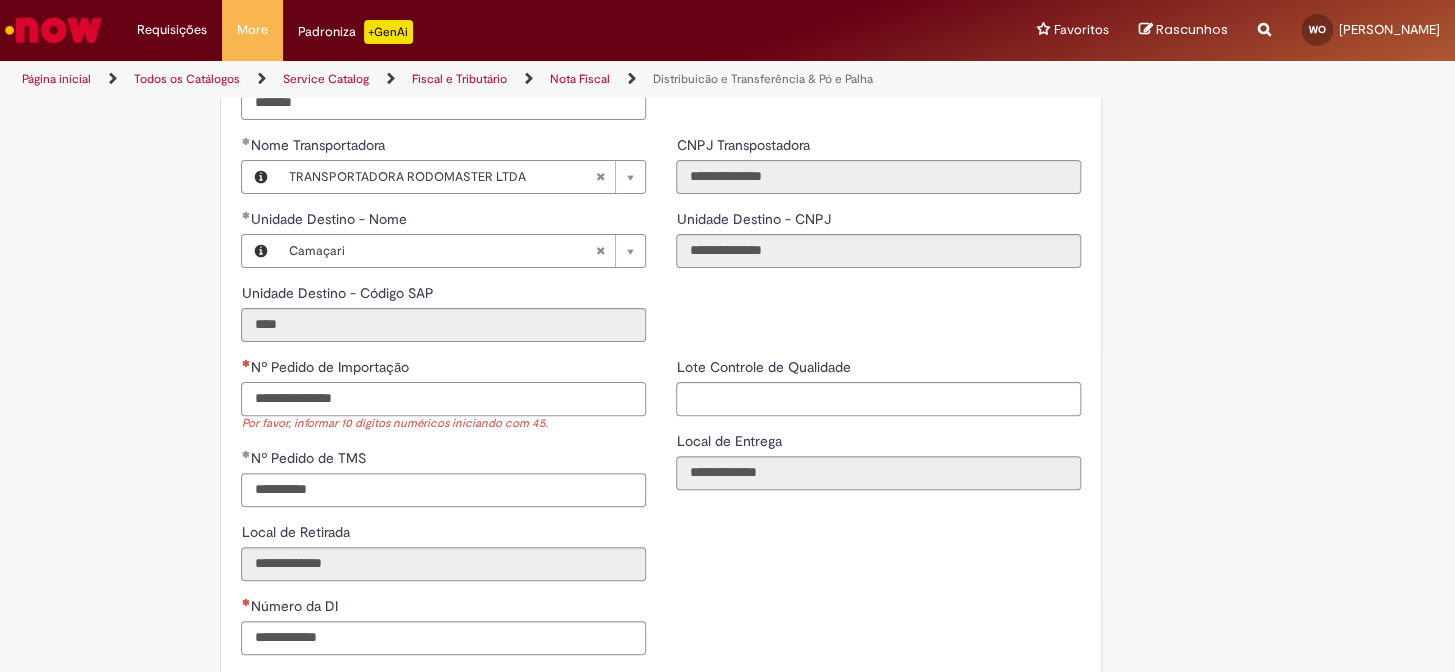 click on "Nº Pedido de Importação" at bounding box center (443, 399) 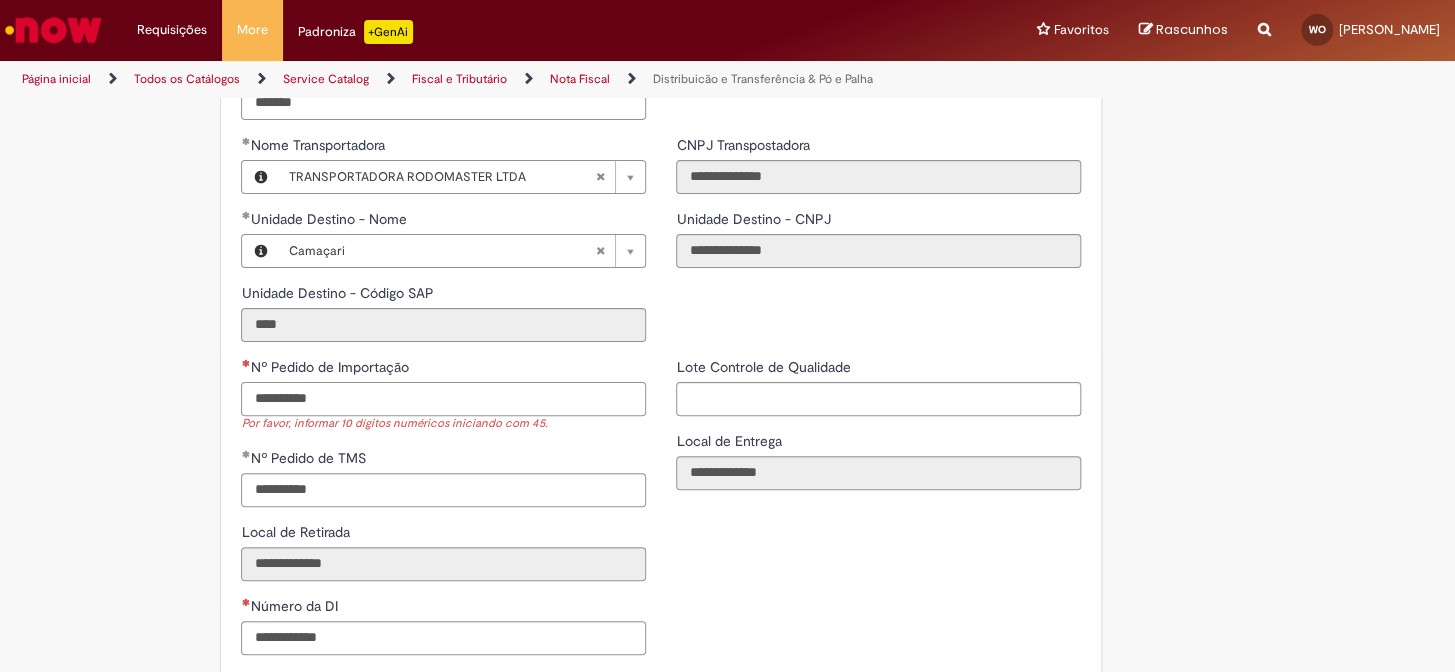 type on "**********" 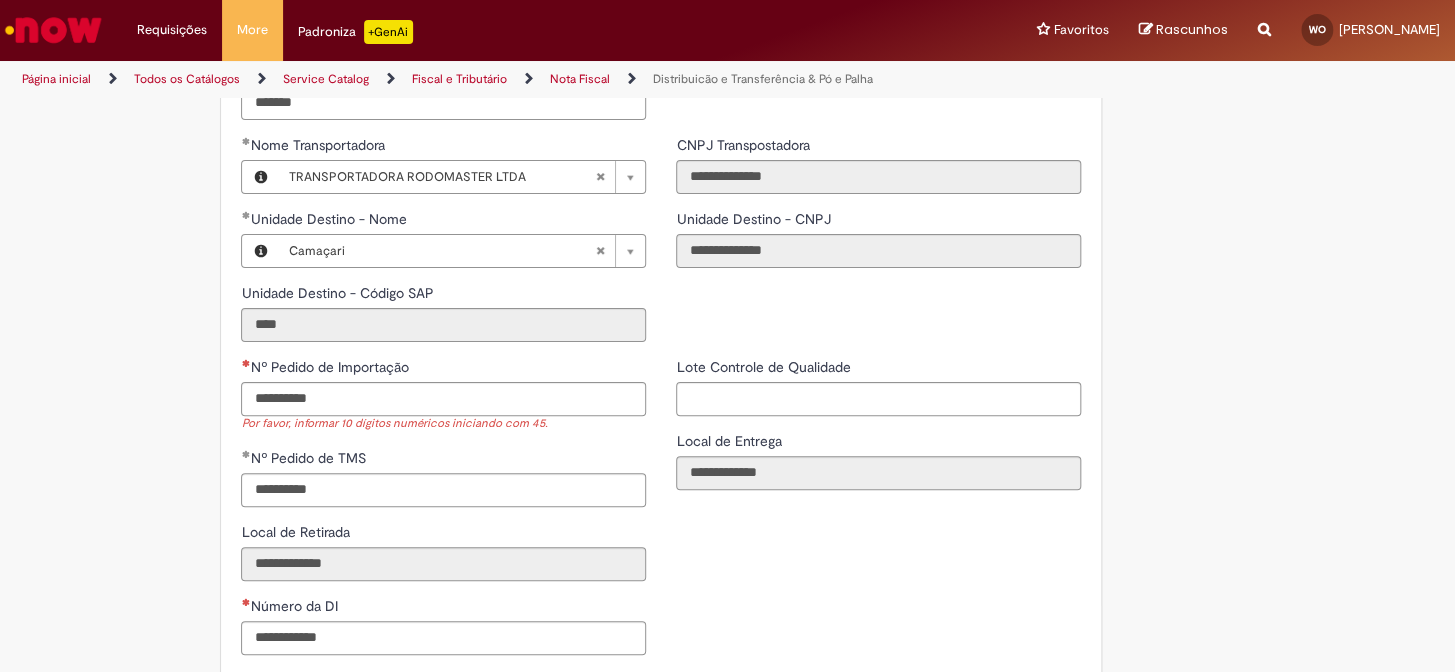click on "**********" at bounding box center (727, -760) 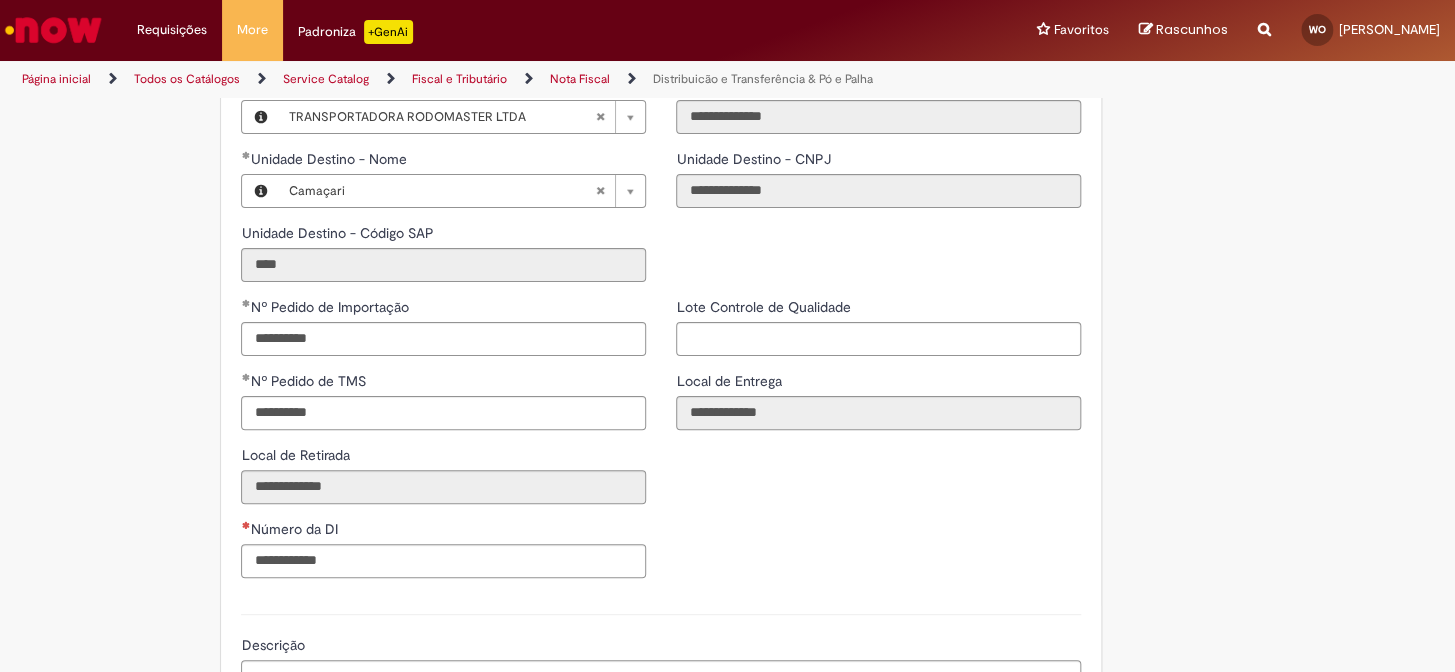 scroll, scrollTop: 2636, scrollLeft: 0, axis: vertical 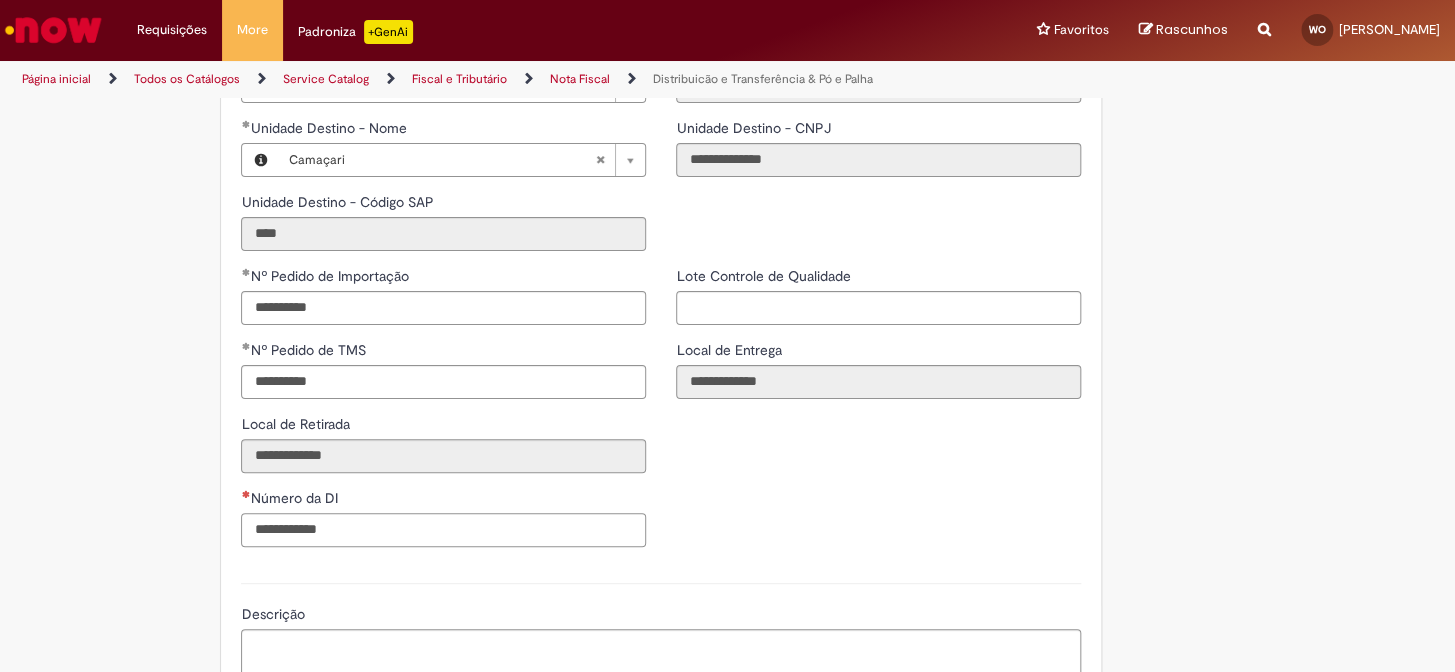 click on "Número da DI" at bounding box center (443, 530) 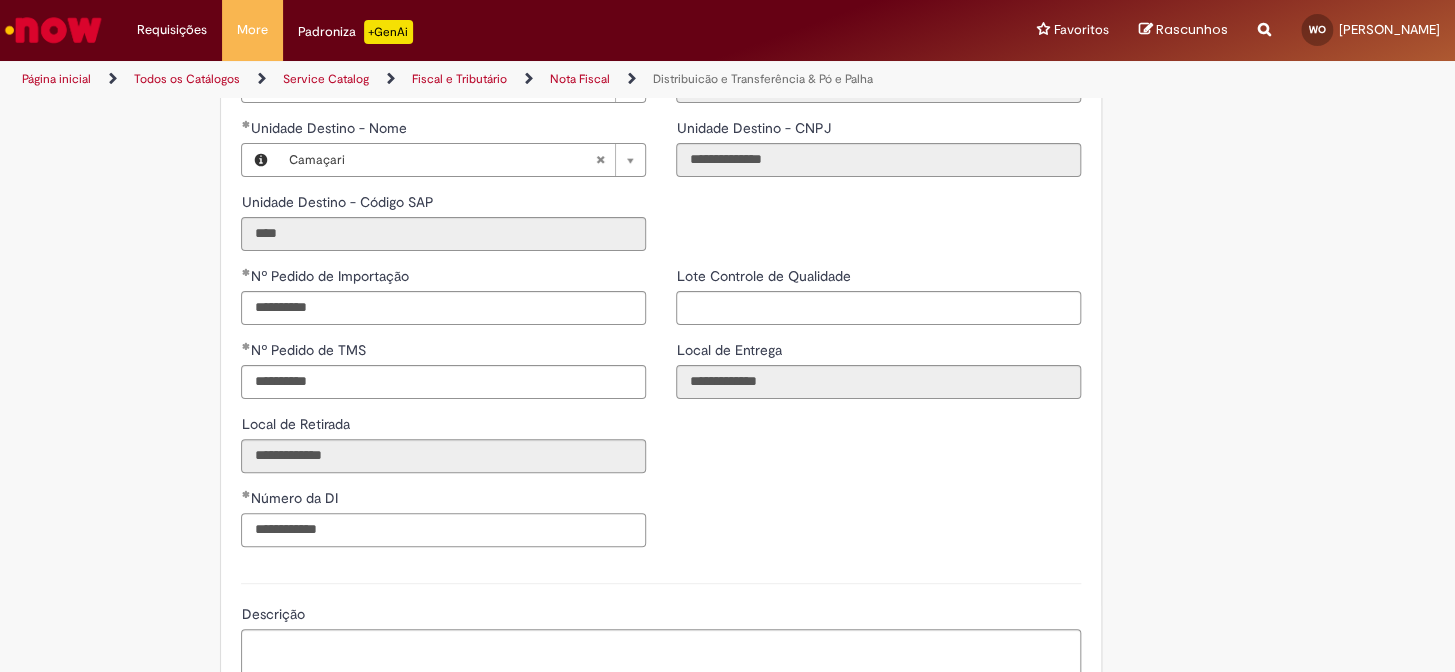 type on "**********" 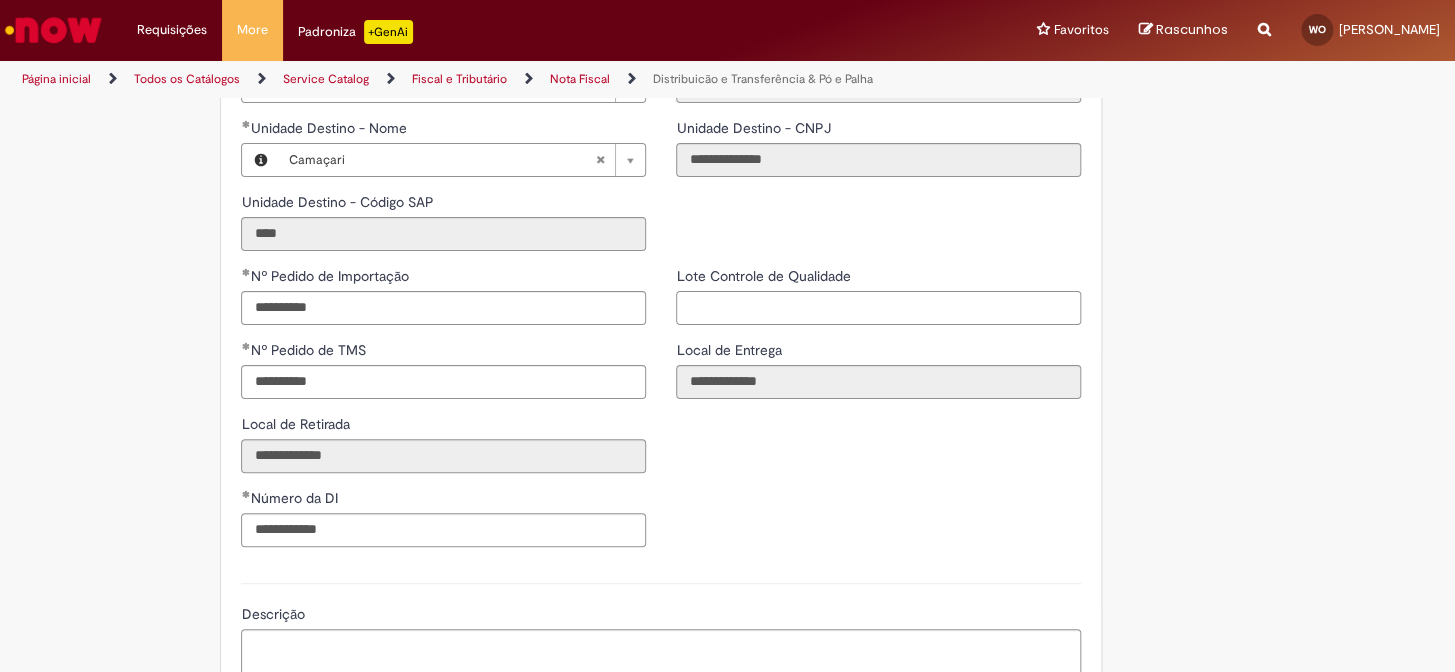 click on "Lote Controle de Qualidade" at bounding box center (878, 308) 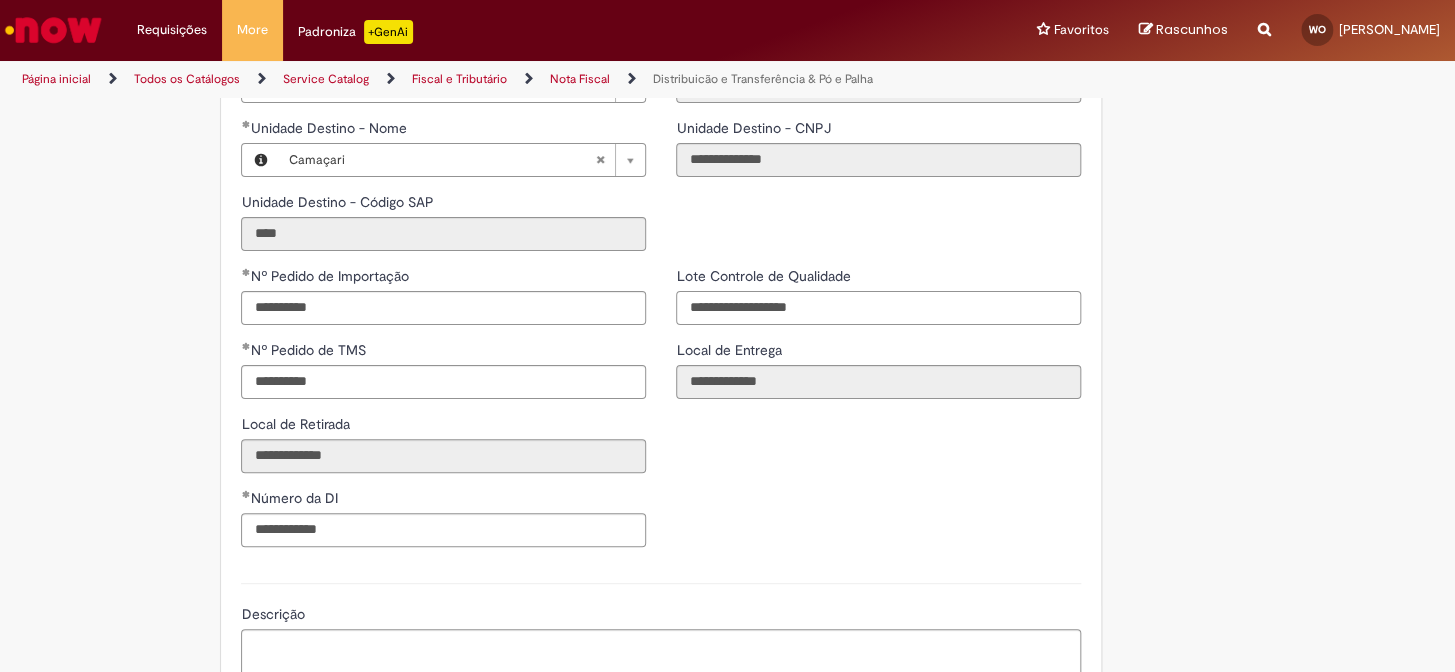 type on "**********" 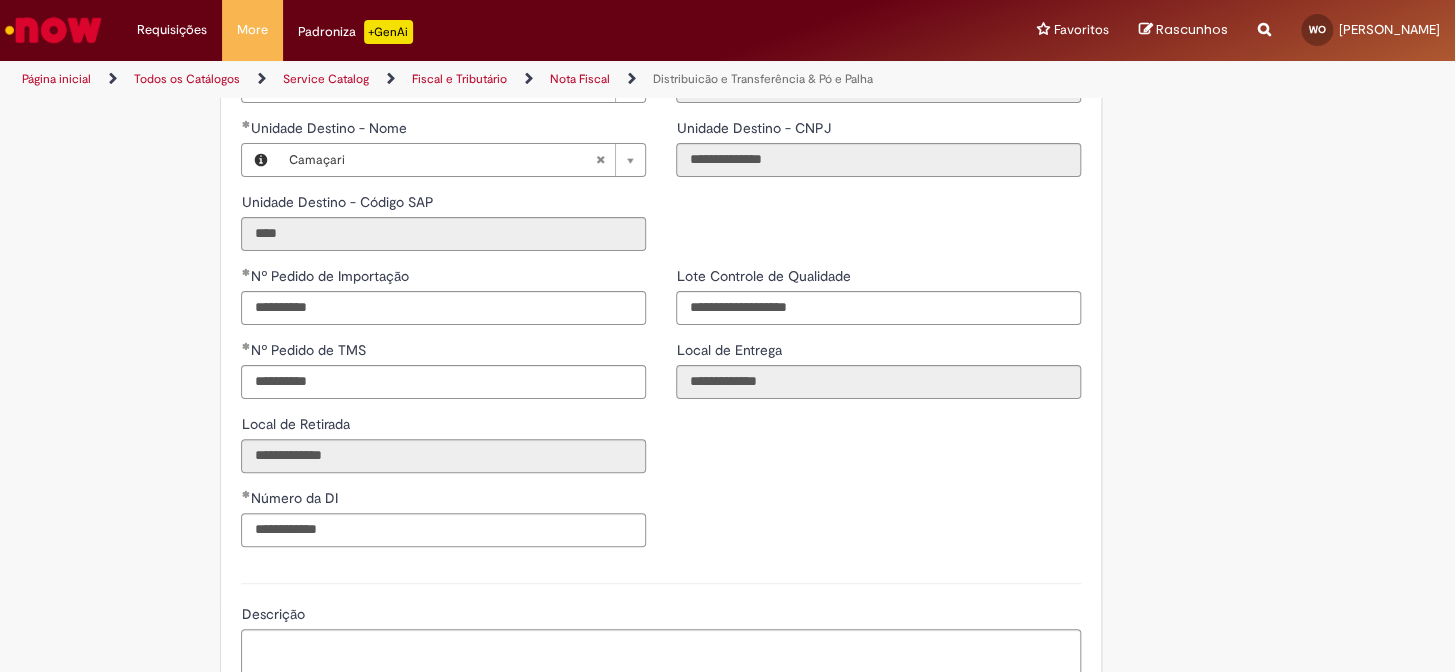 click on "**********" at bounding box center (661, 414) 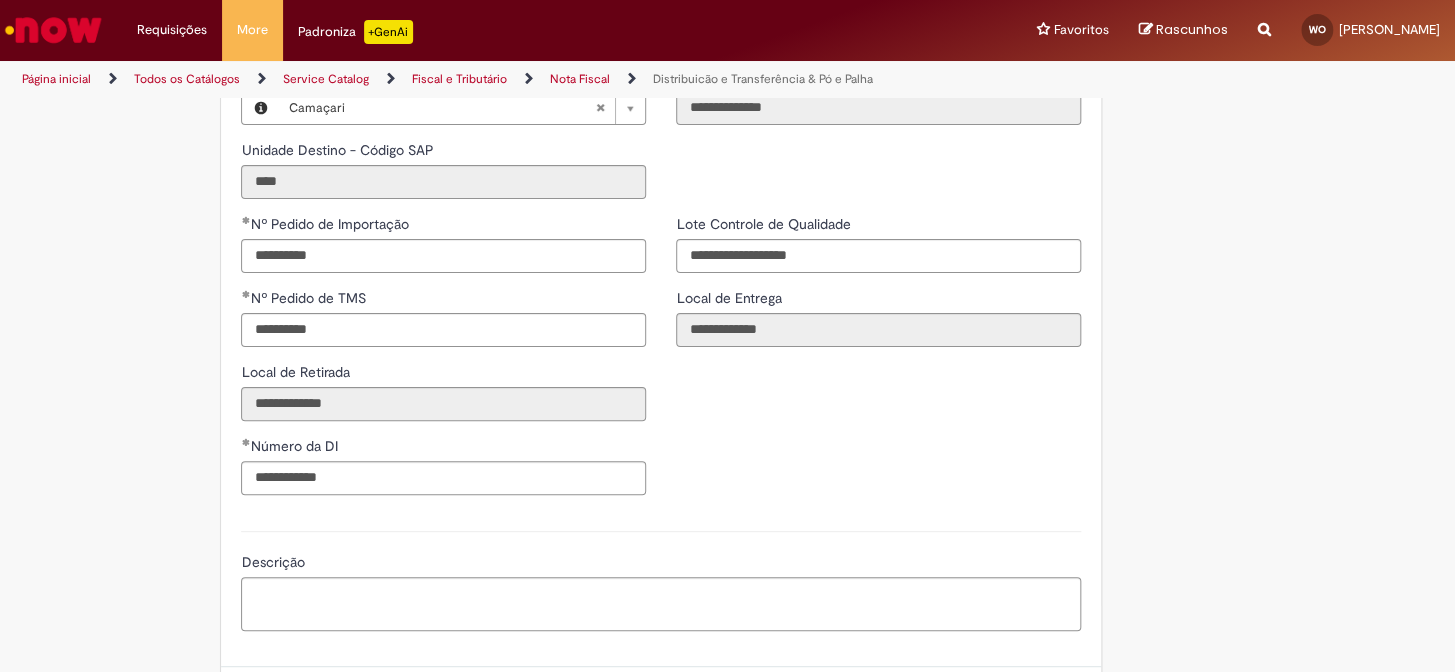 scroll, scrollTop: 2727, scrollLeft: 0, axis: vertical 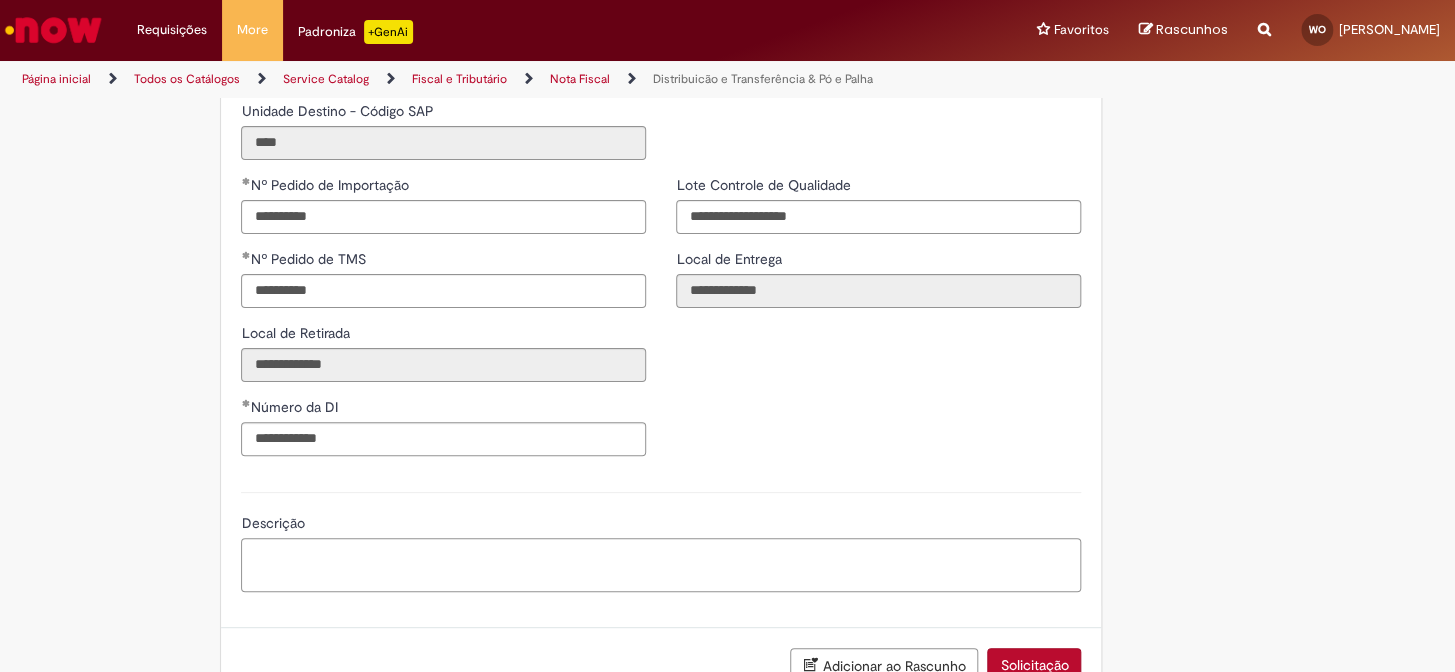 click on "Descrição" at bounding box center (661, 565) 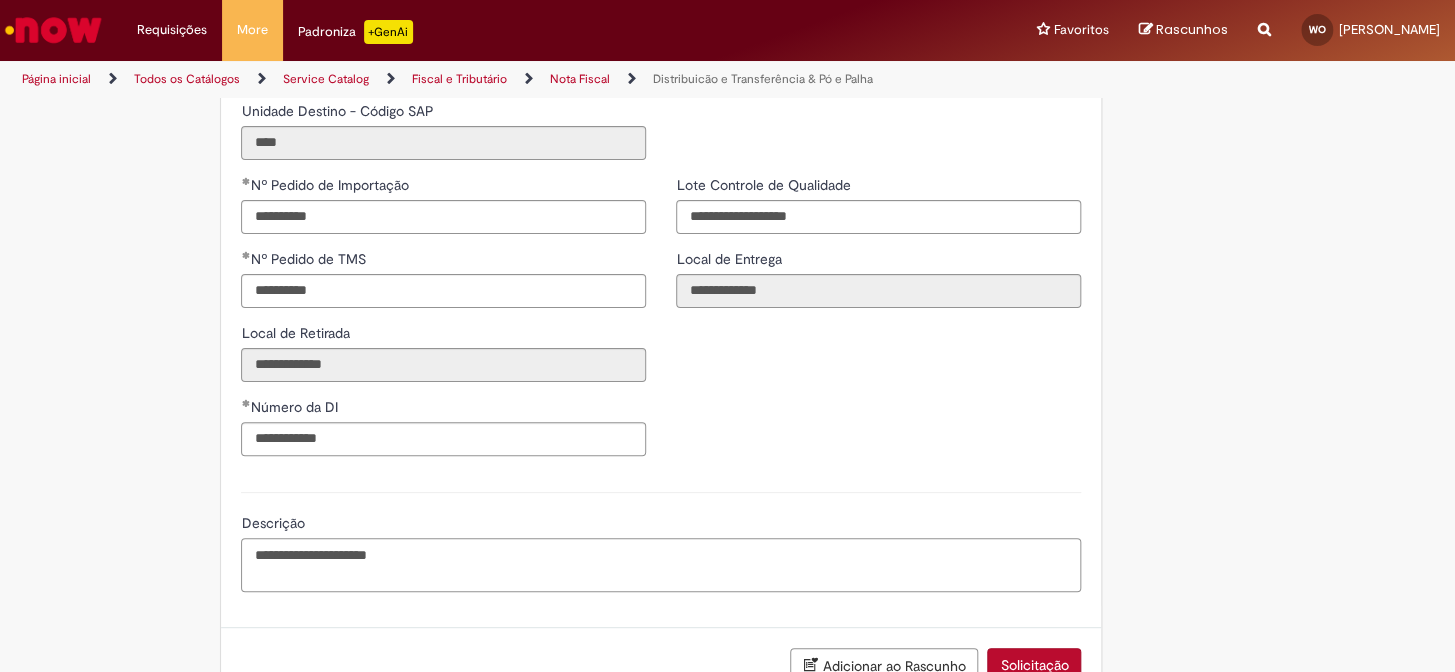 type on "**********" 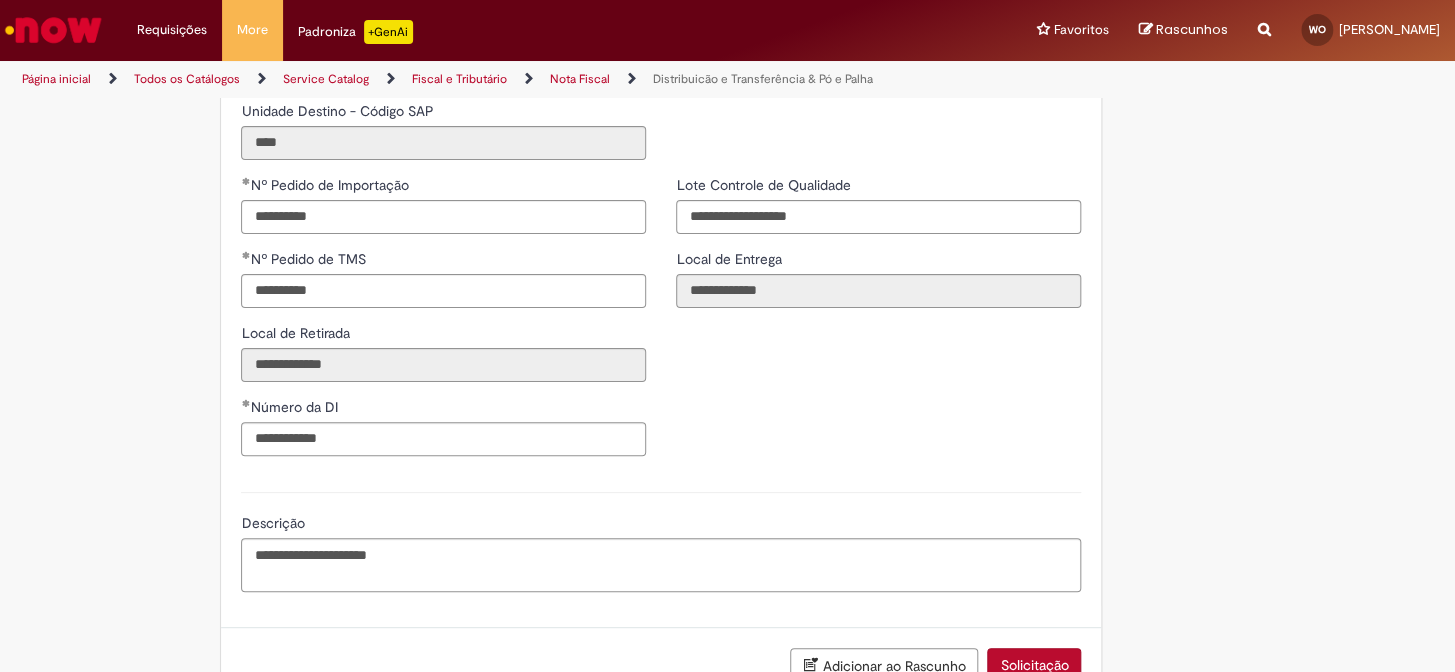 click on "**********" at bounding box center (661, 323) 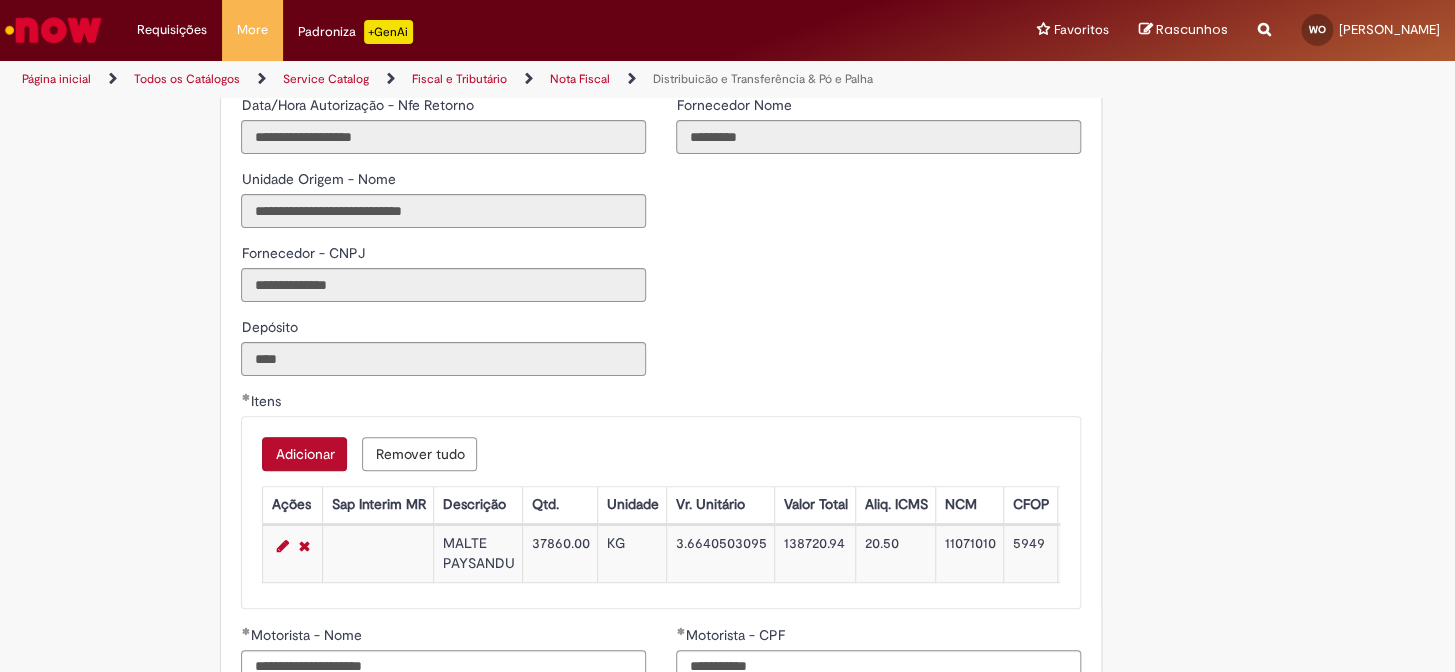 scroll, scrollTop: 2000, scrollLeft: 0, axis: vertical 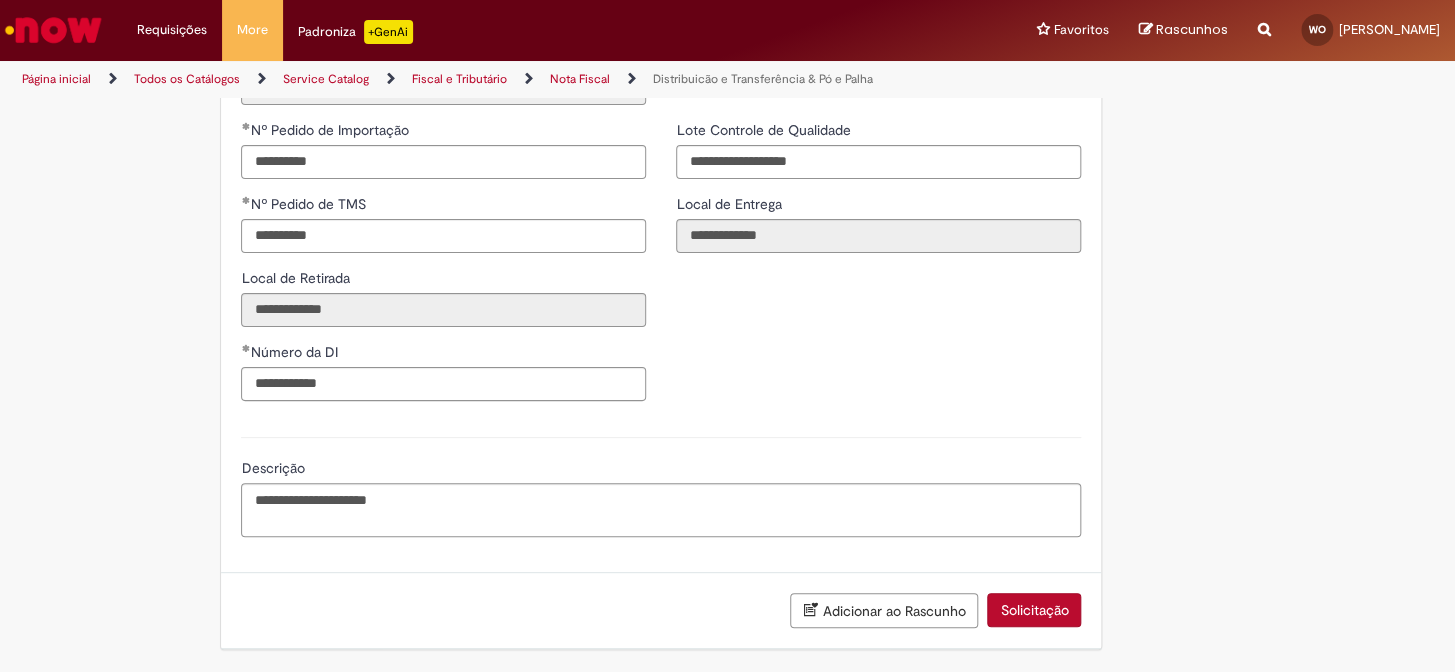 click on "Solicitação" at bounding box center (1034, 610) 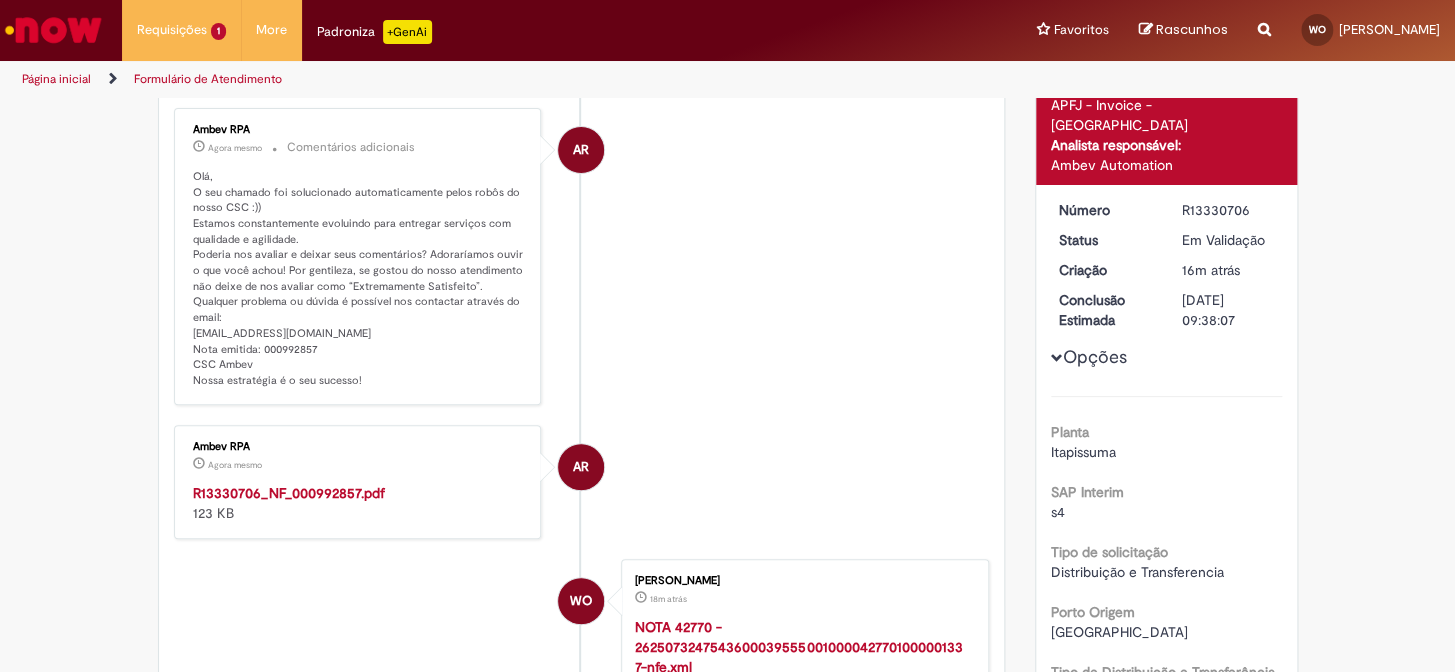 scroll, scrollTop: 363, scrollLeft: 0, axis: vertical 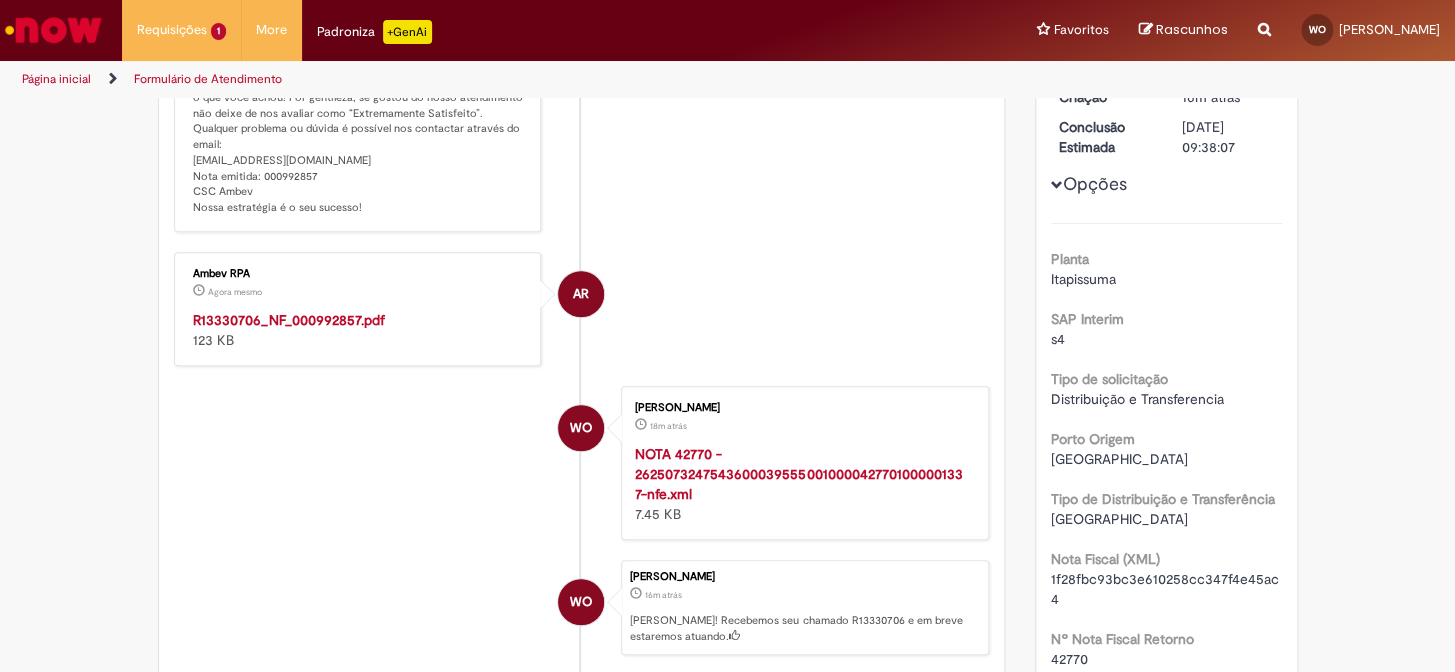 click on "R13330706_NF_000992857.pdf" at bounding box center [289, 320] 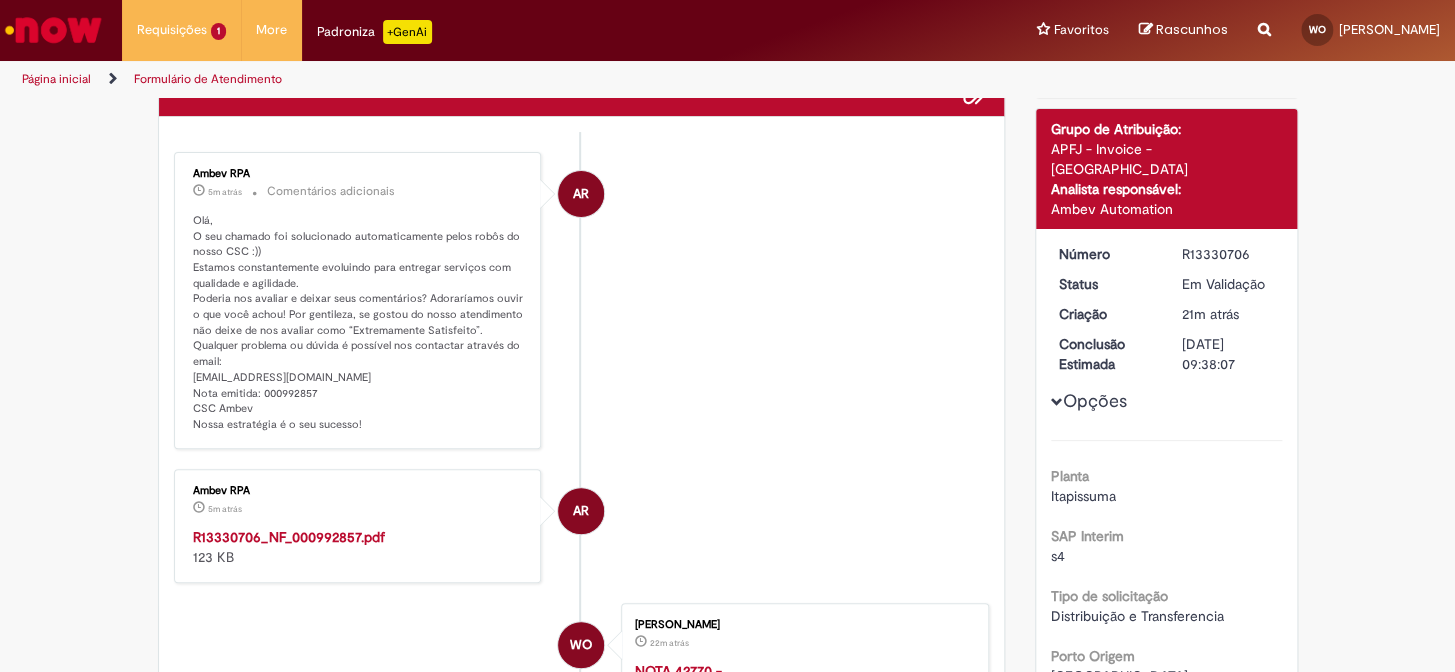 scroll, scrollTop: 0, scrollLeft: 0, axis: both 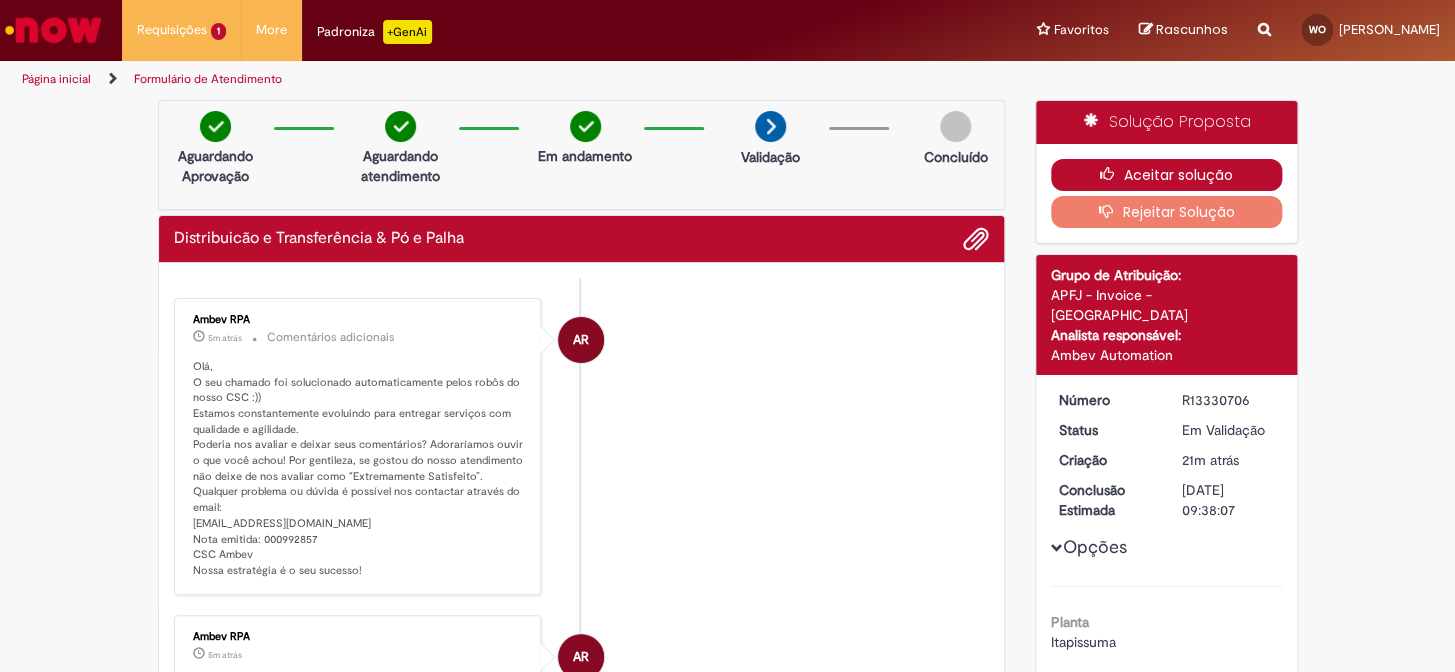 click on "Aceitar solução" at bounding box center [1166, 175] 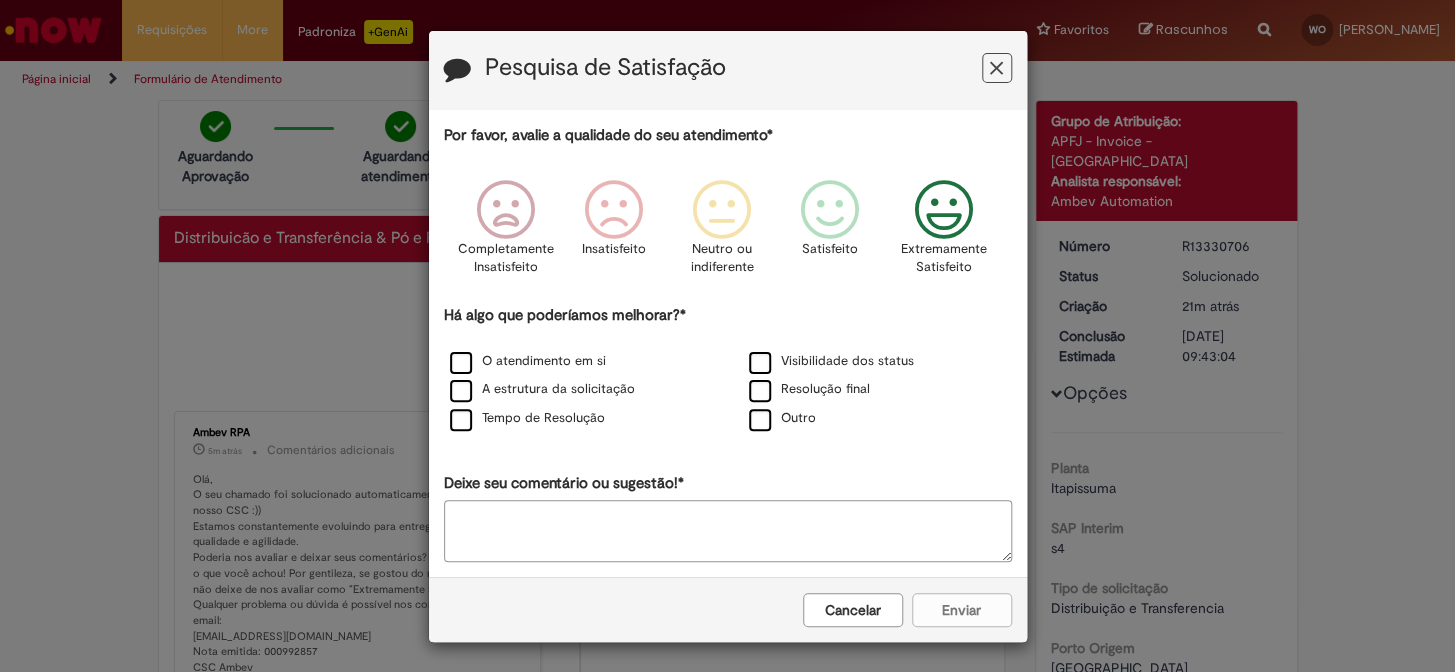 click at bounding box center (943, 210) 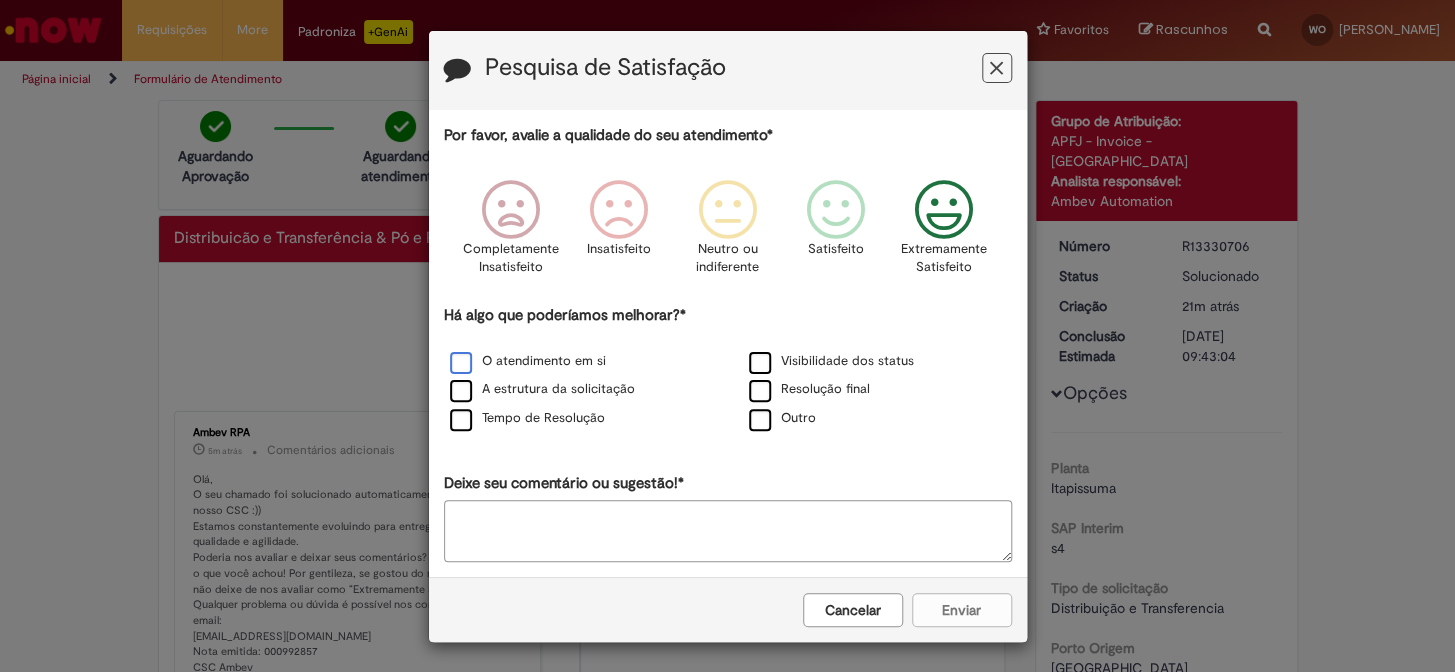 click on "O atendimento em si" at bounding box center (528, 361) 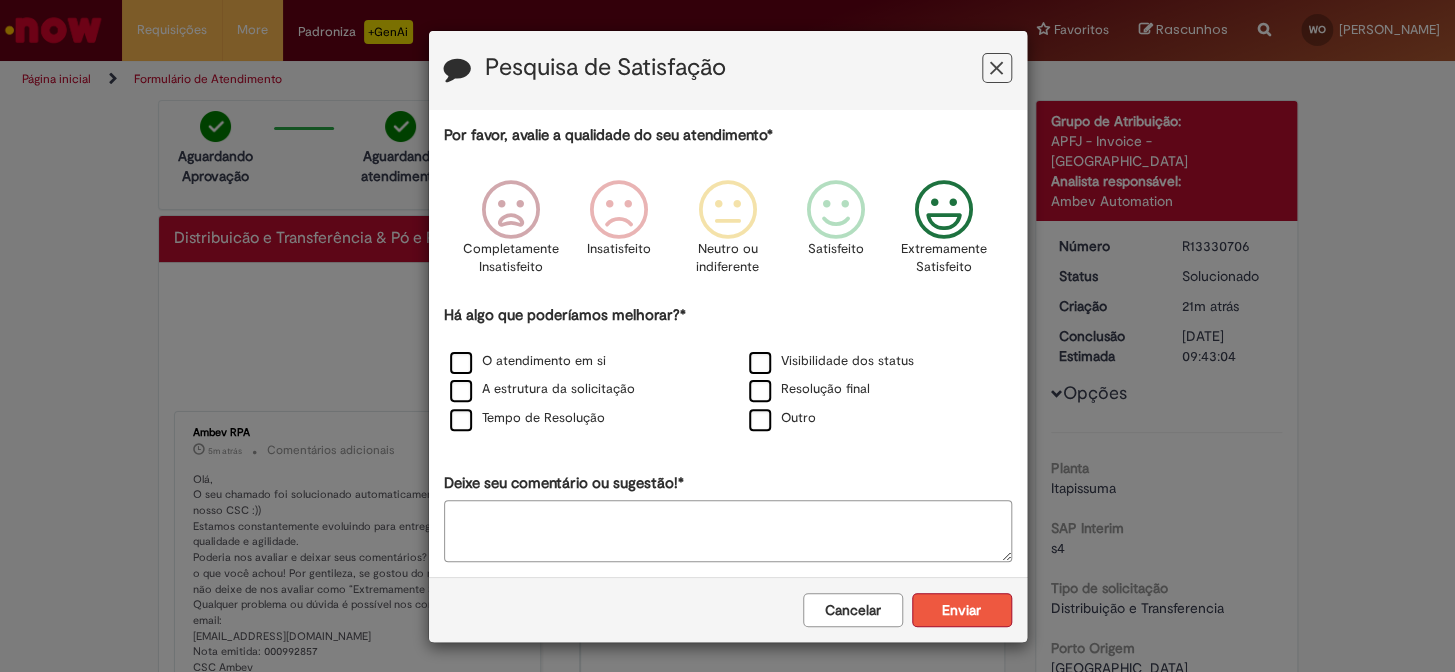 click on "Enviar" at bounding box center [962, 610] 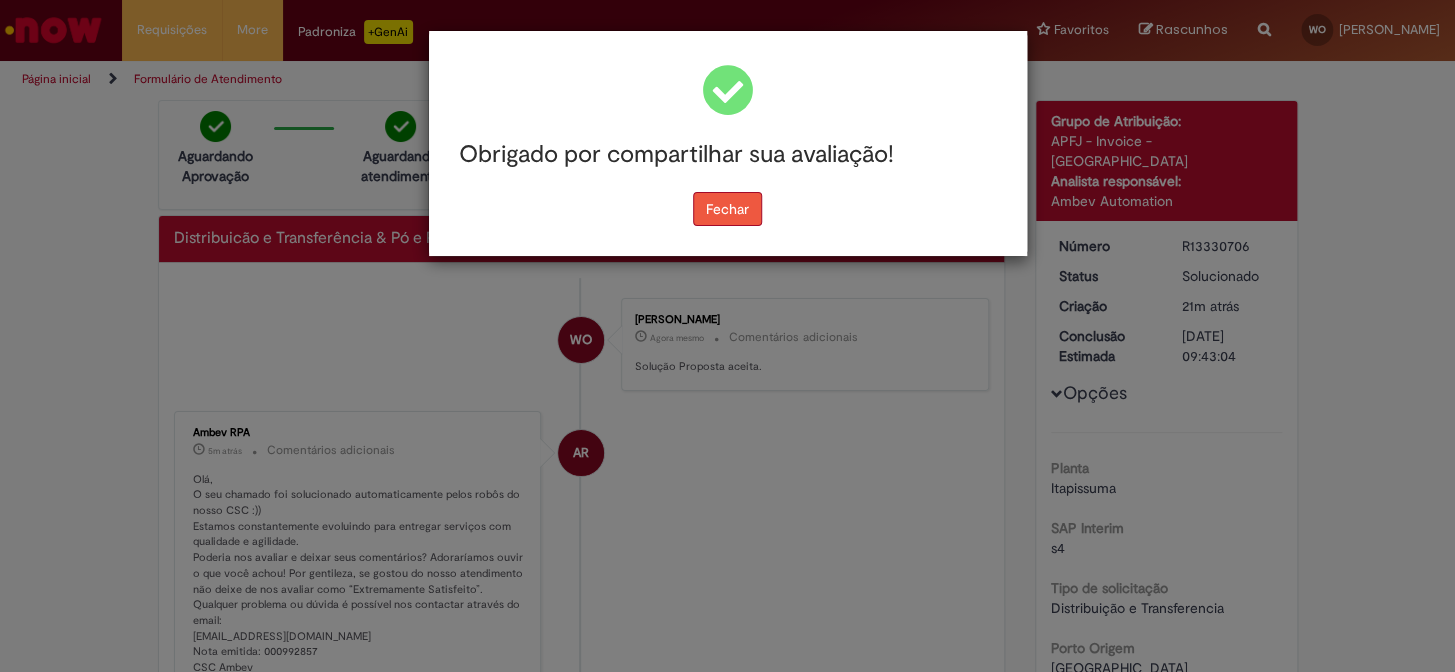 click on "Fechar" at bounding box center [727, 209] 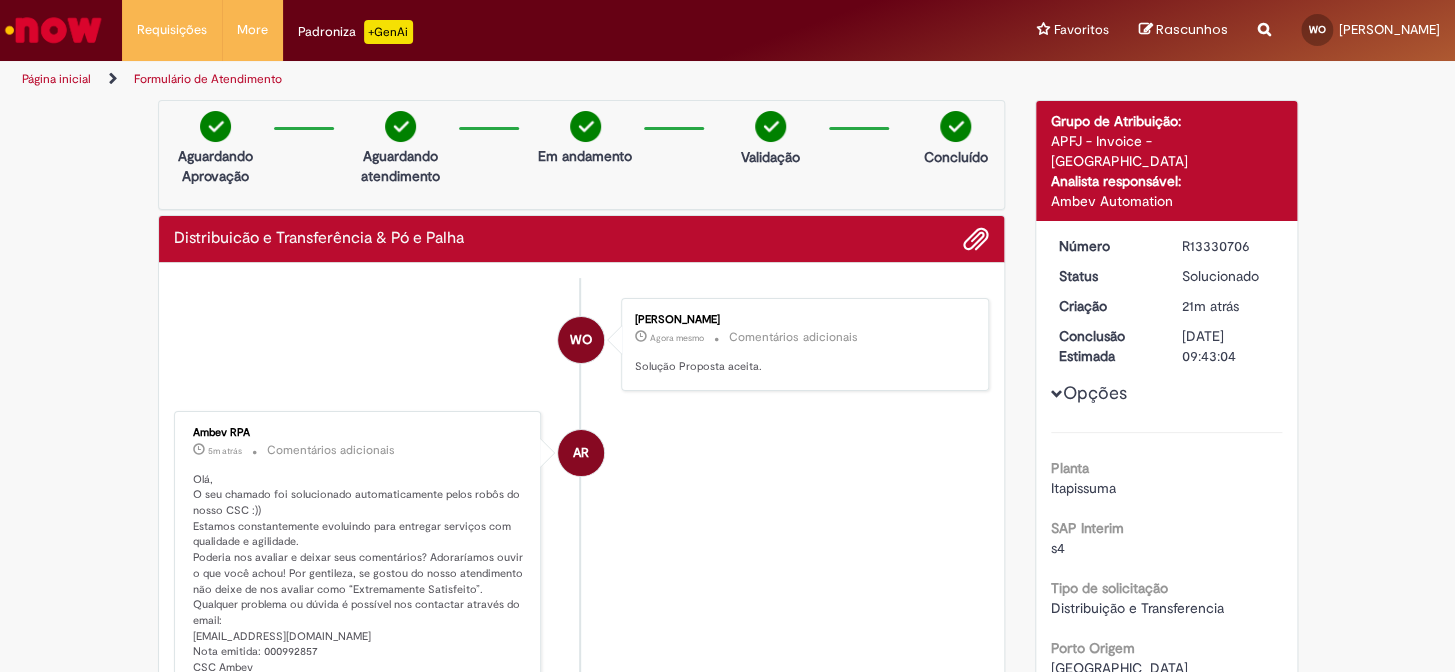 click at bounding box center (53, 30) 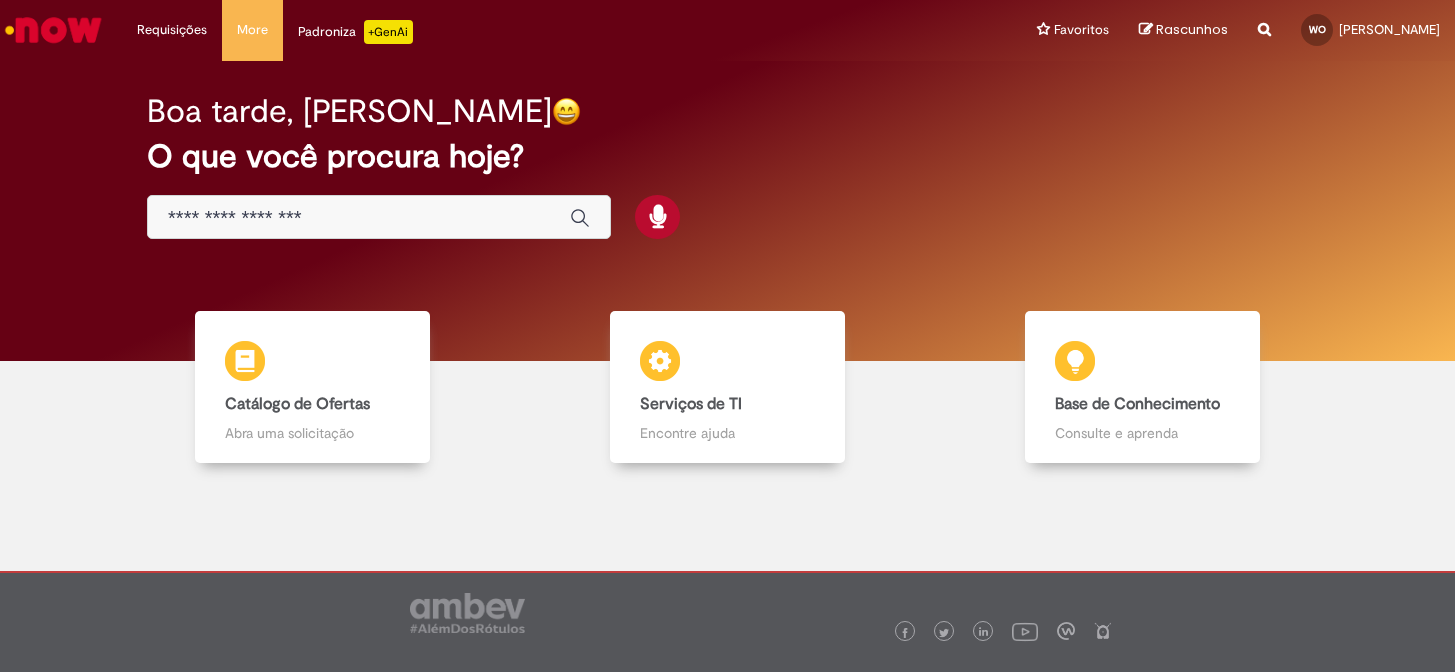 scroll, scrollTop: 0, scrollLeft: 0, axis: both 